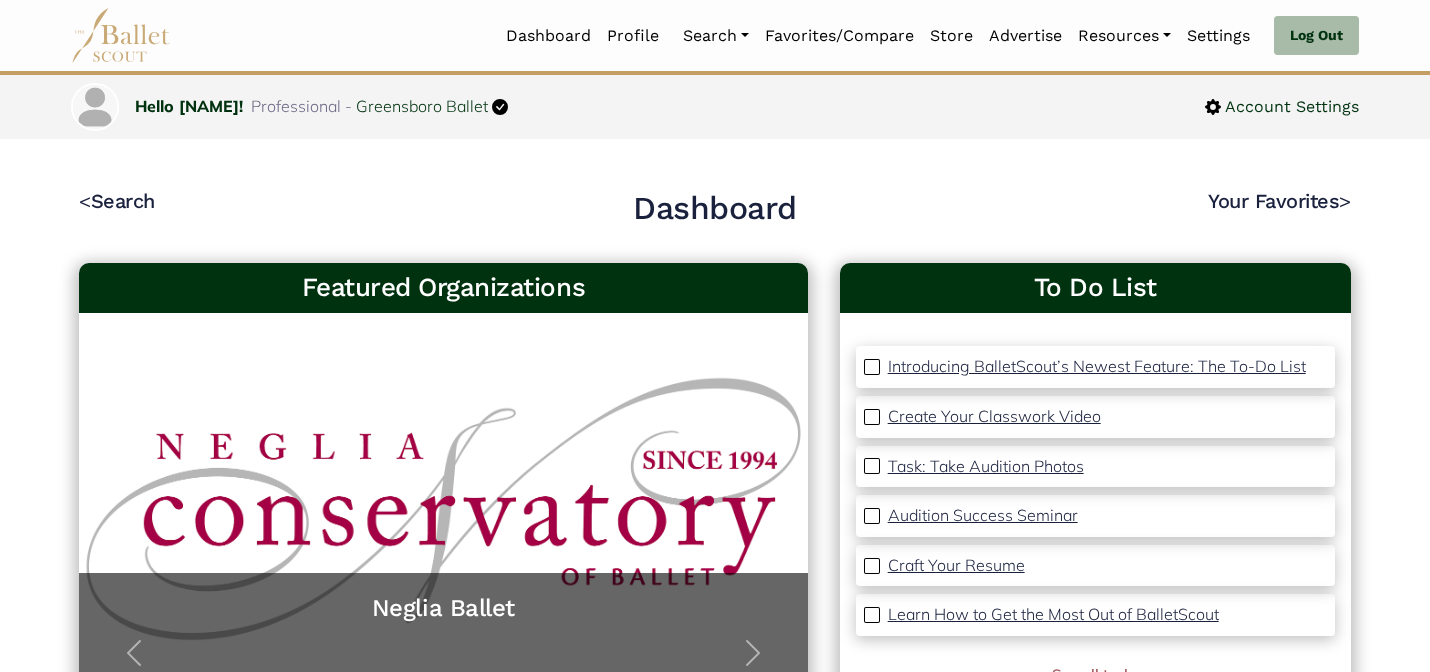 scroll, scrollTop: 0, scrollLeft: 0, axis: both 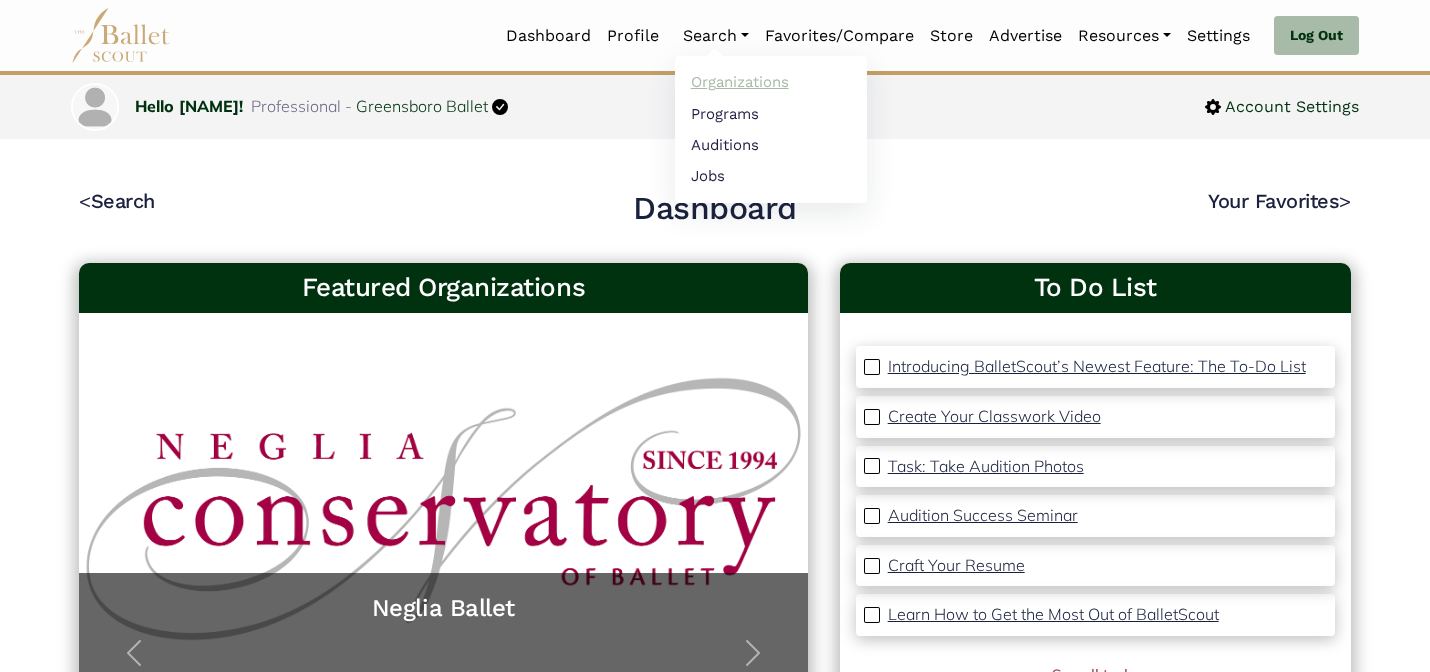 click on "Organizations" at bounding box center (771, 82) 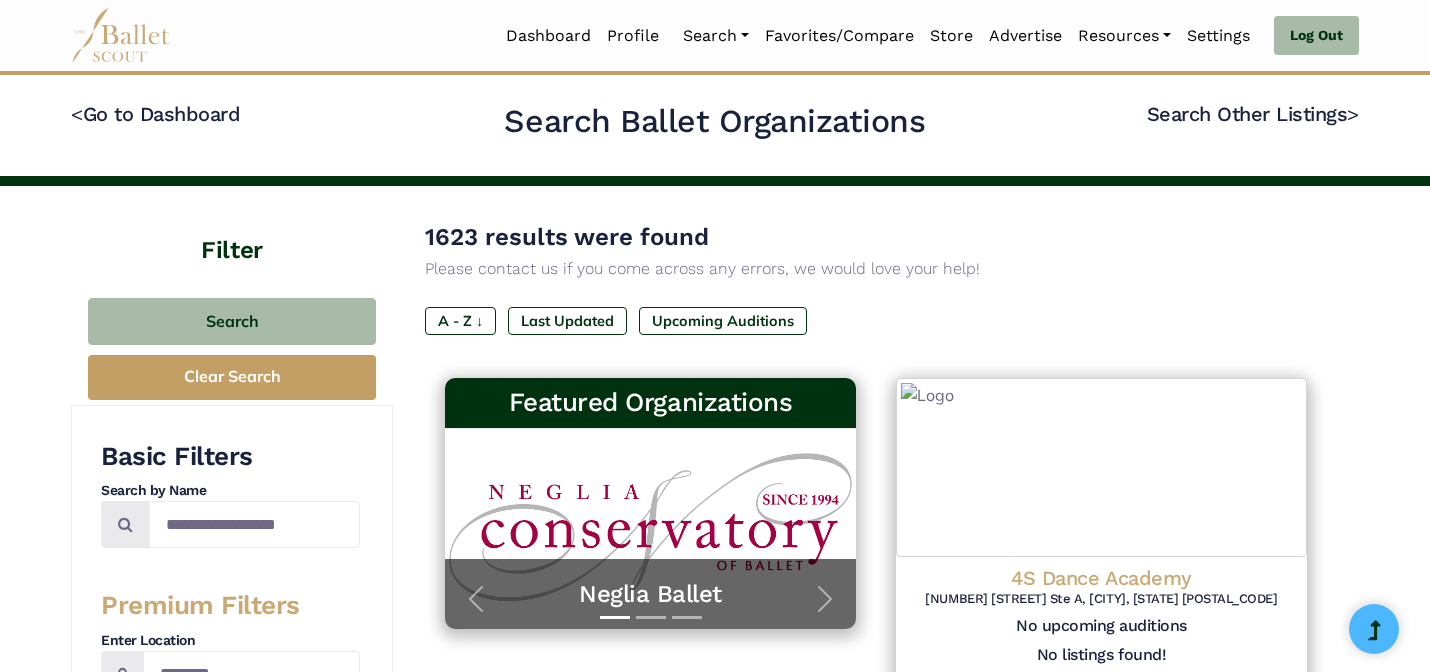 scroll, scrollTop: 0, scrollLeft: 0, axis: both 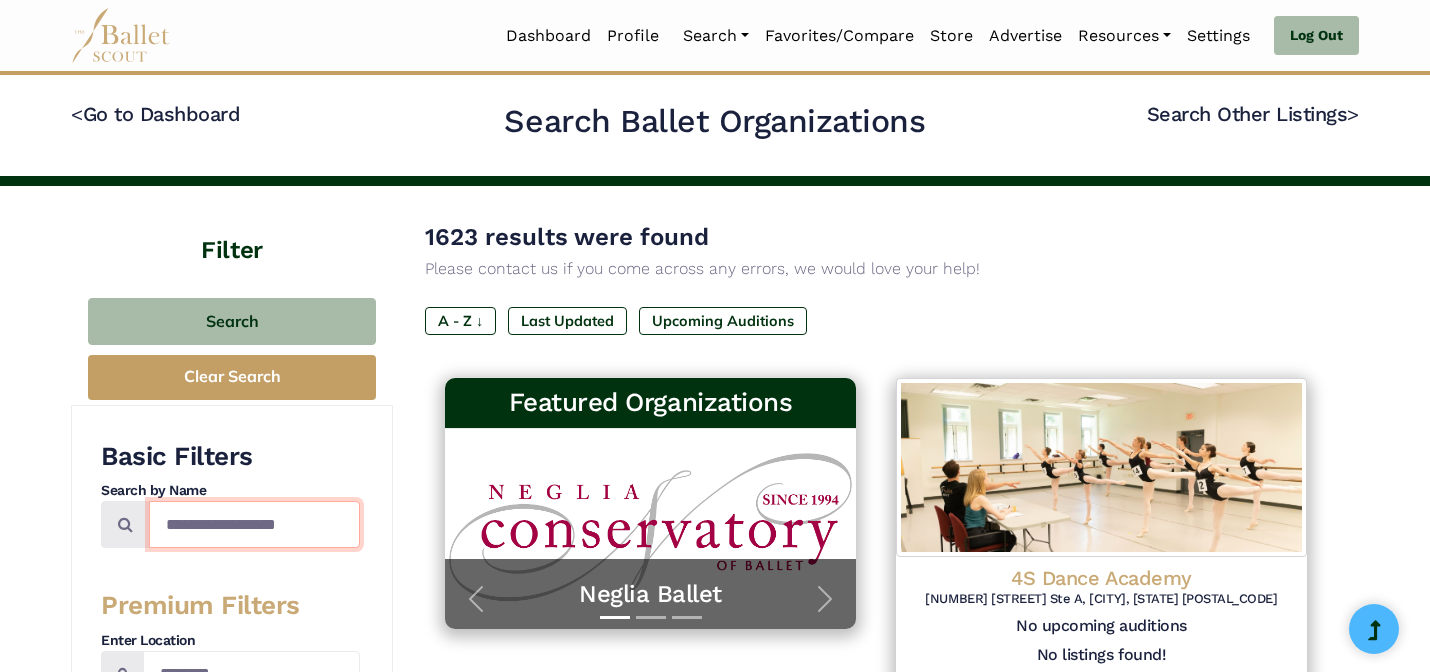 click at bounding box center [254, 524] 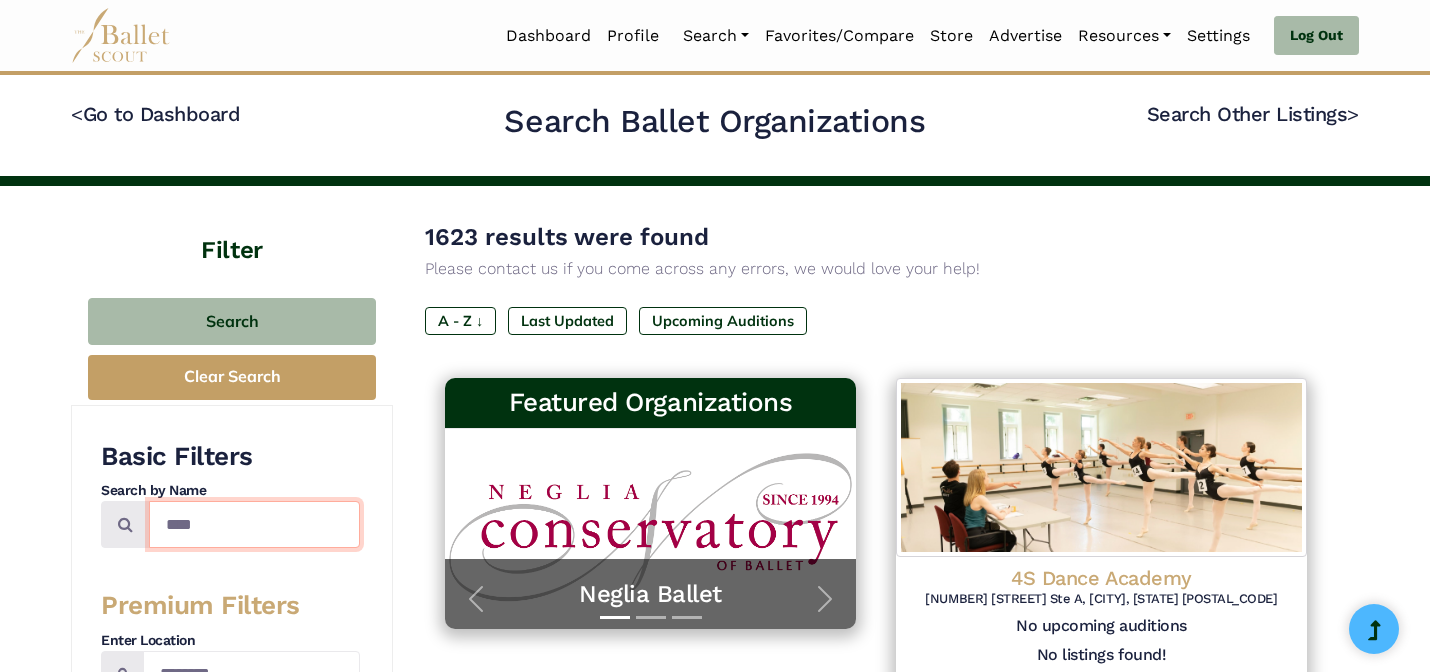 type on "****" 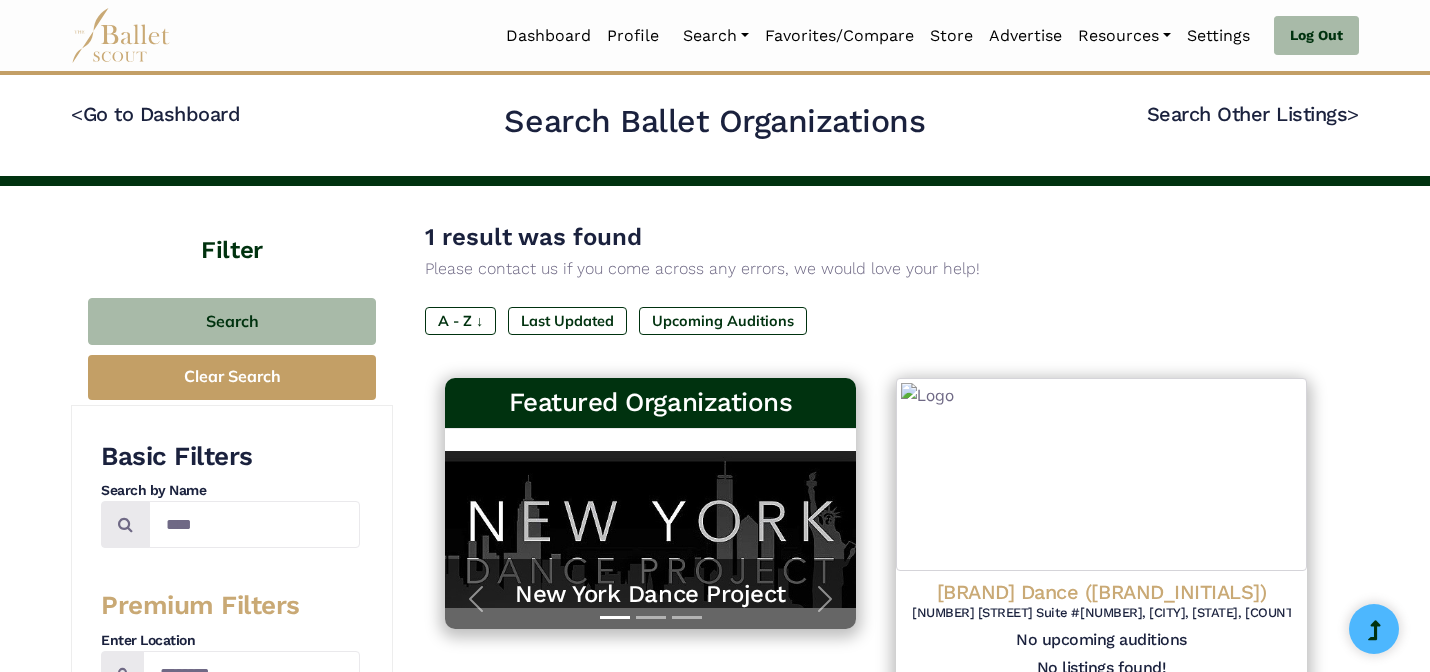 scroll, scrollTop: 0, scrollLeft: 0, axis: both 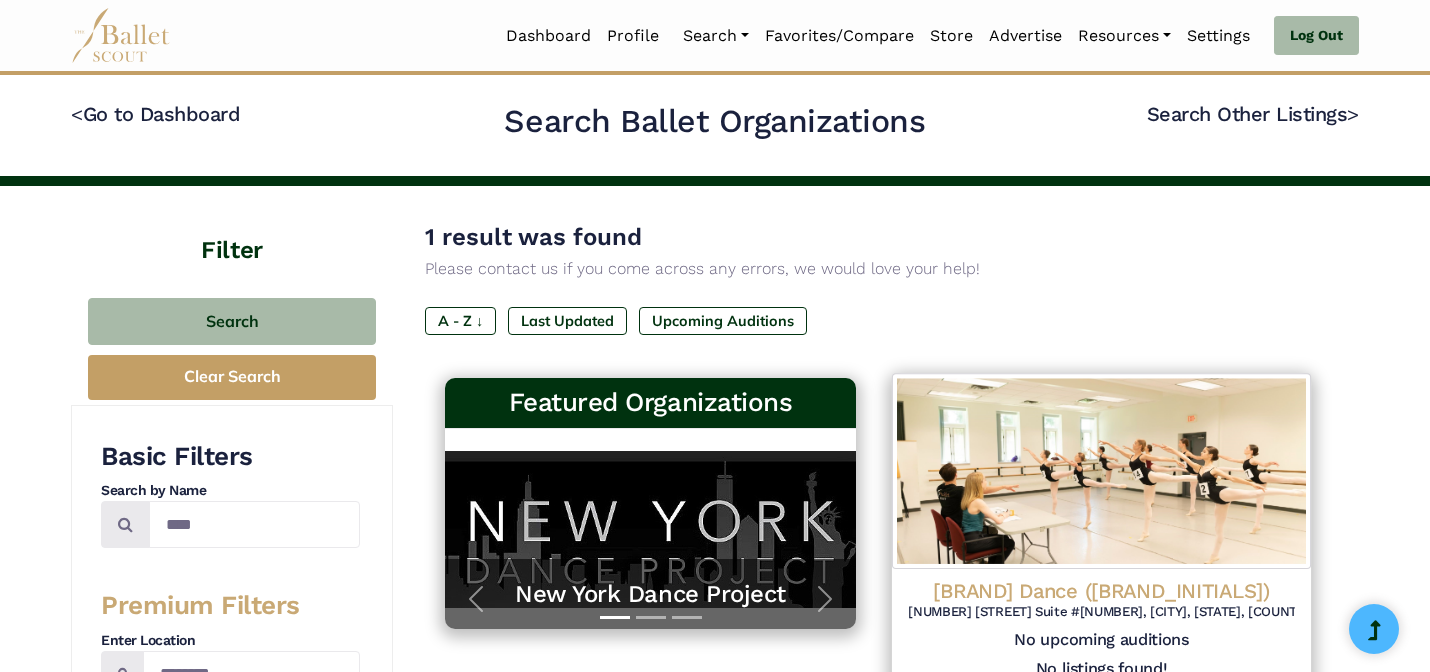click at bounding box center (1101, 472) 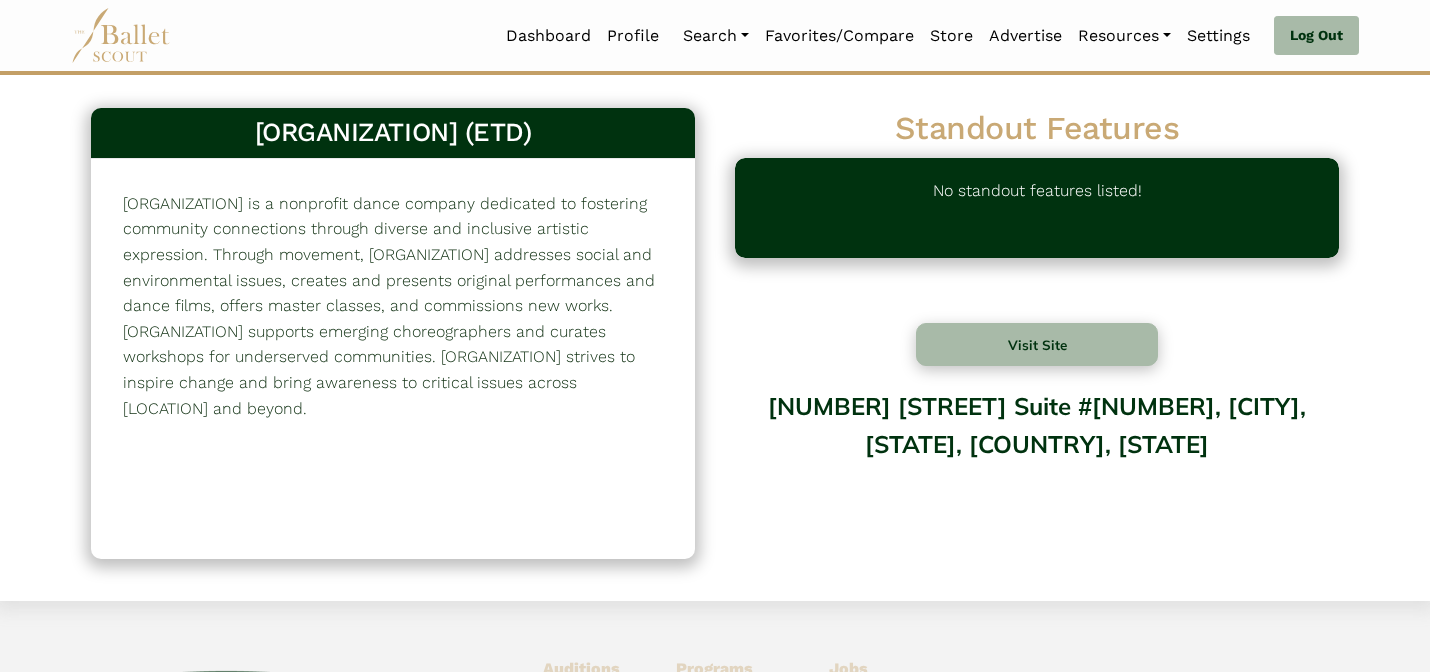scroll, scrollTop: 0, scrollLeft: 0, axis: both 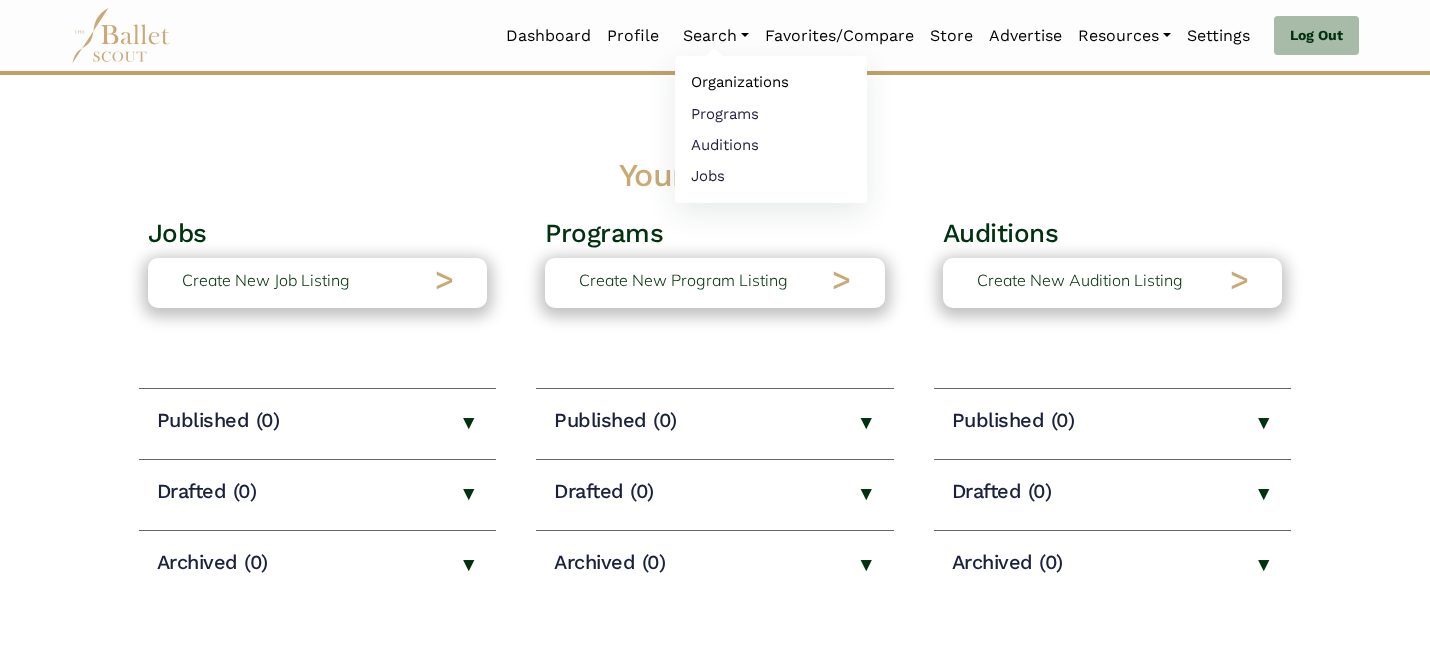 click on "Organizations" at bounding box center [771, 82] 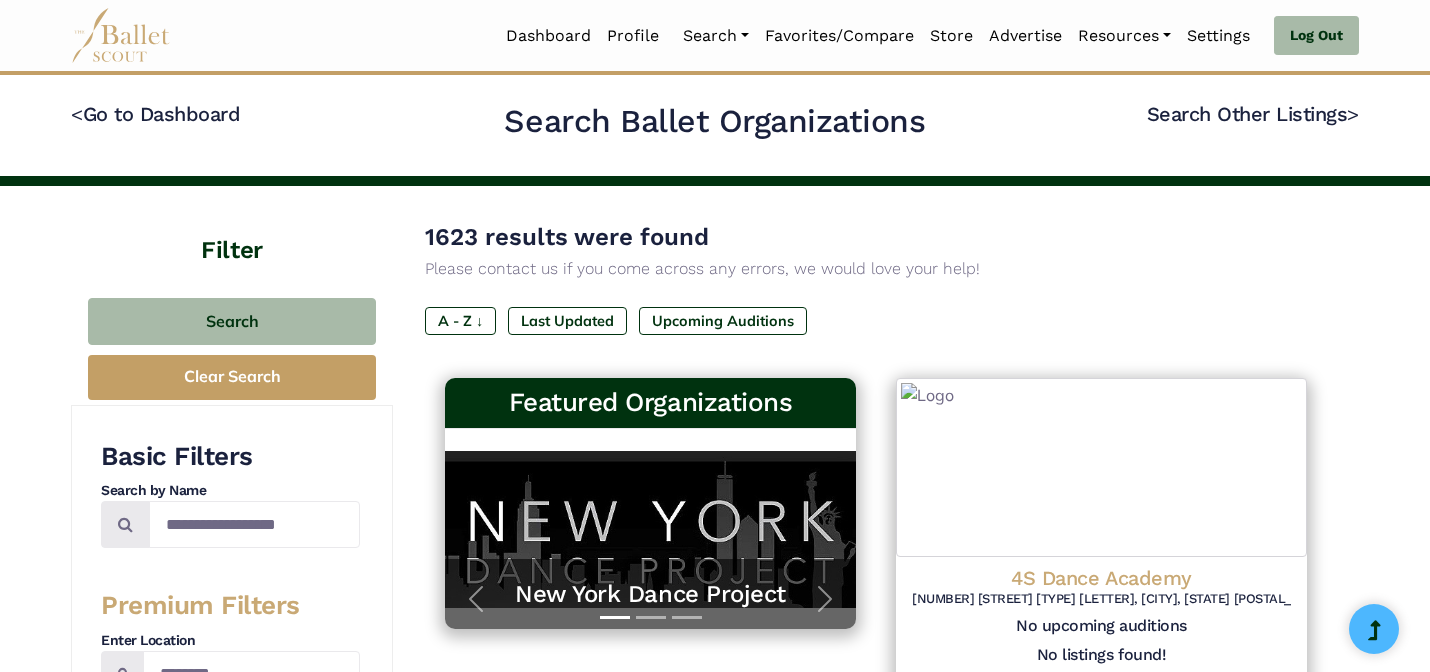 scroll, scrollTop: 0, scrollLeft: 0, axis: both 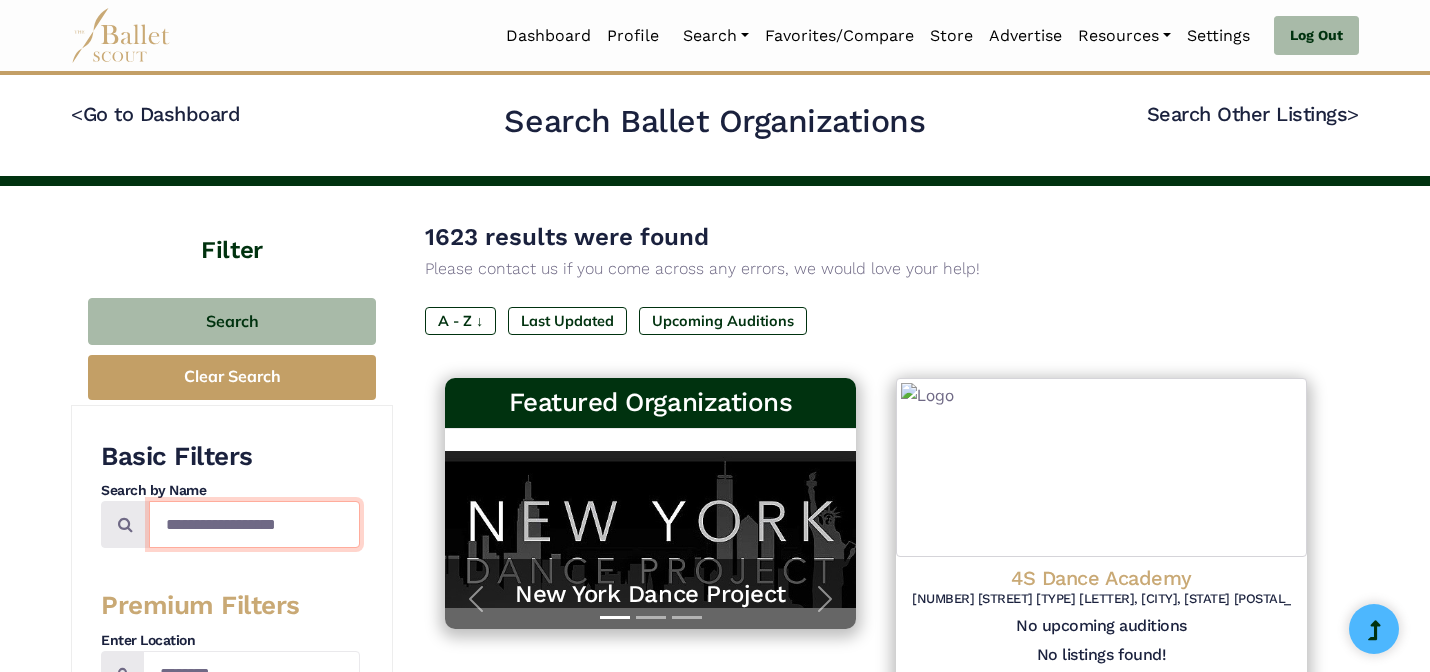 click at bounding box center (254, 524) 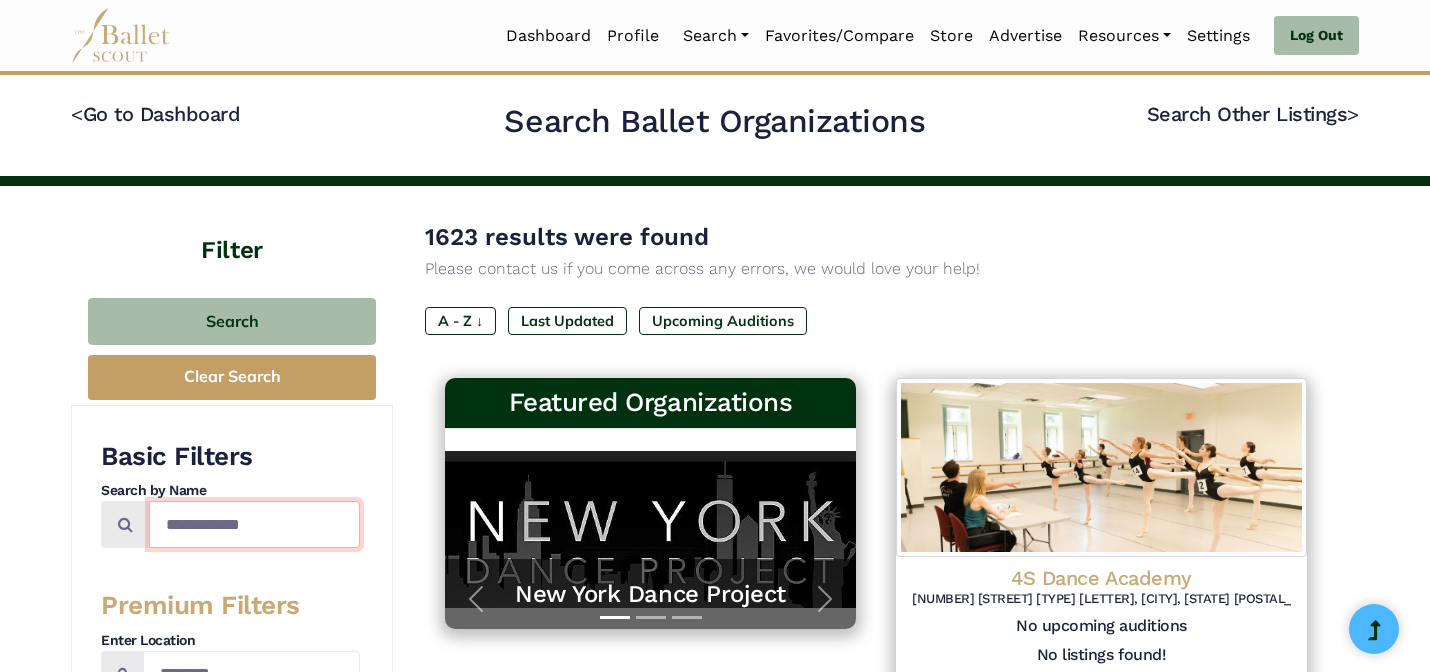 type on "**********" 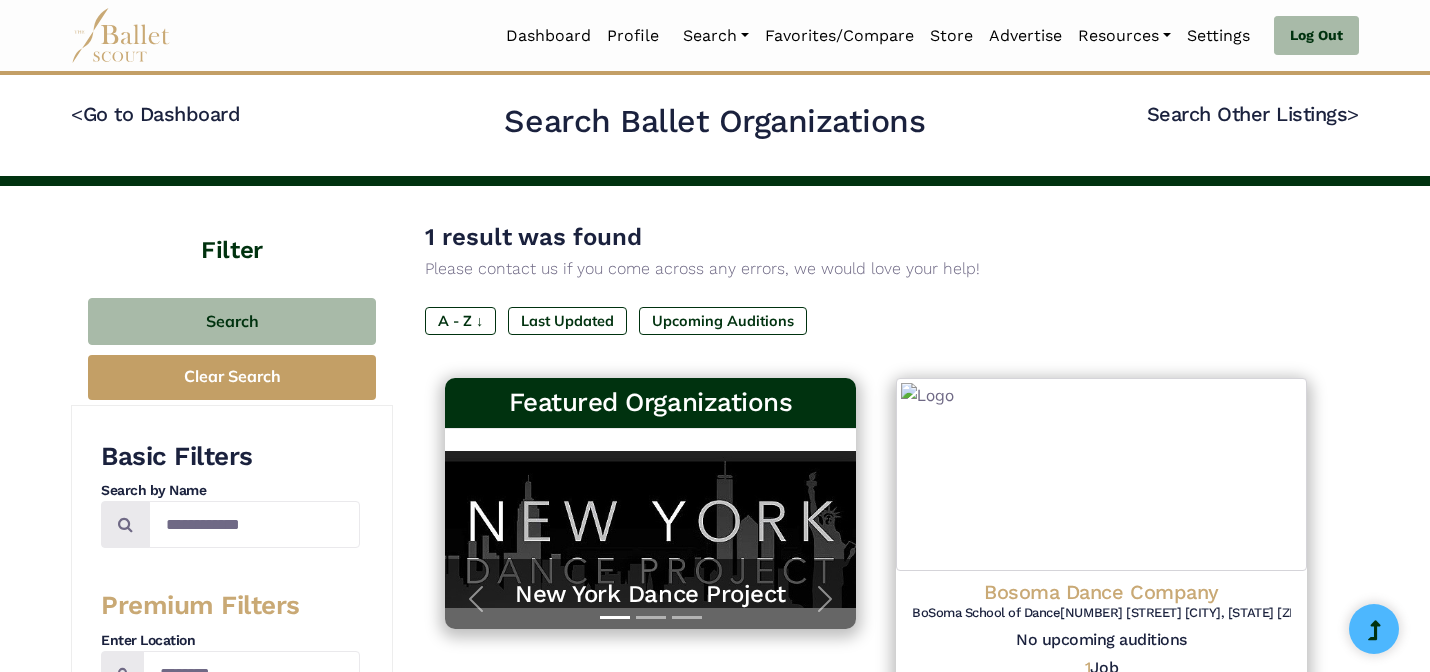 scroll, scrollTop: 0, scrollLeft: 0, axis: both 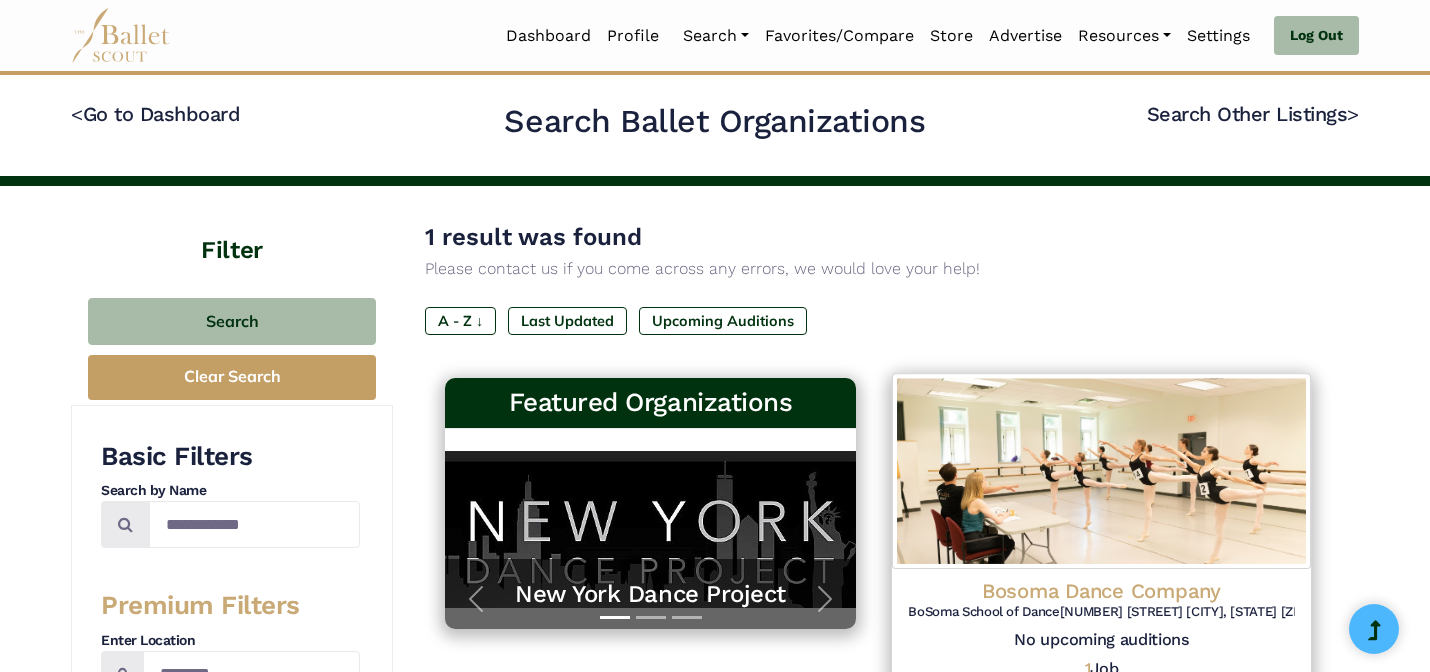 click at bounding box center [1101, 472] 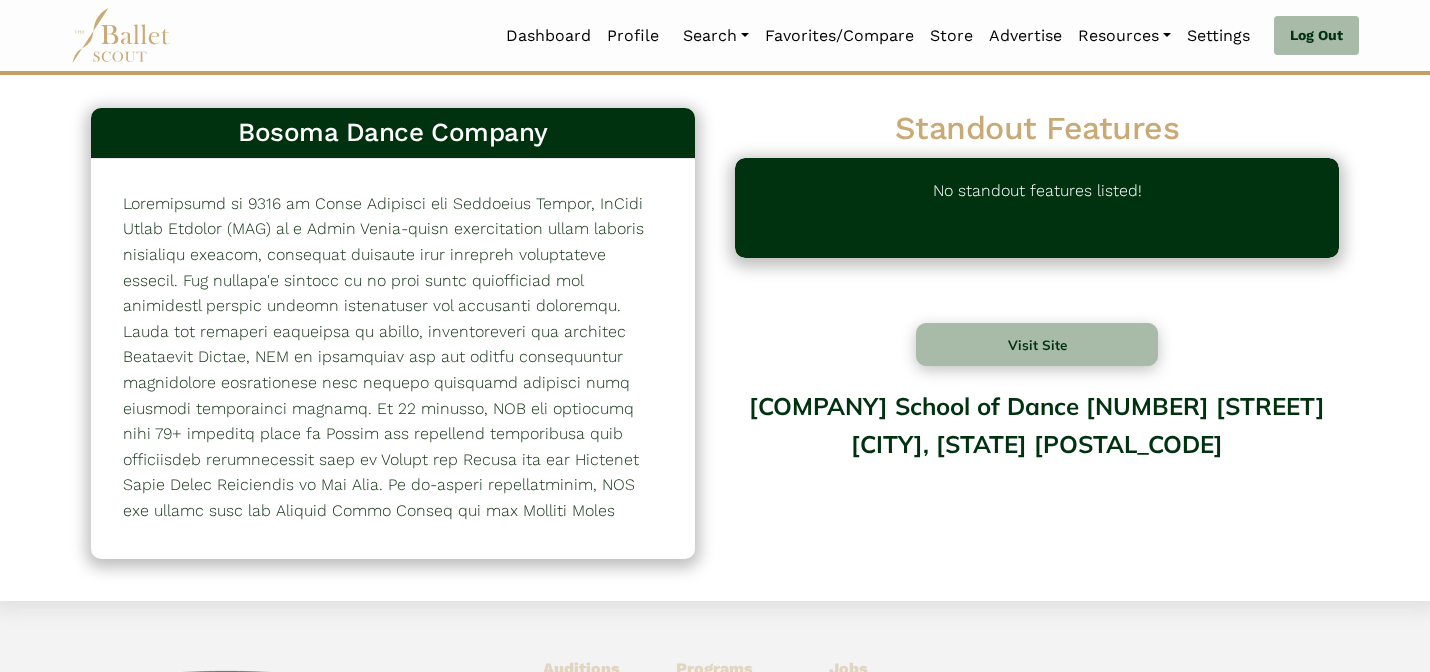 scroll, scrollTop: 0, scrollLeft: 0, axis: both 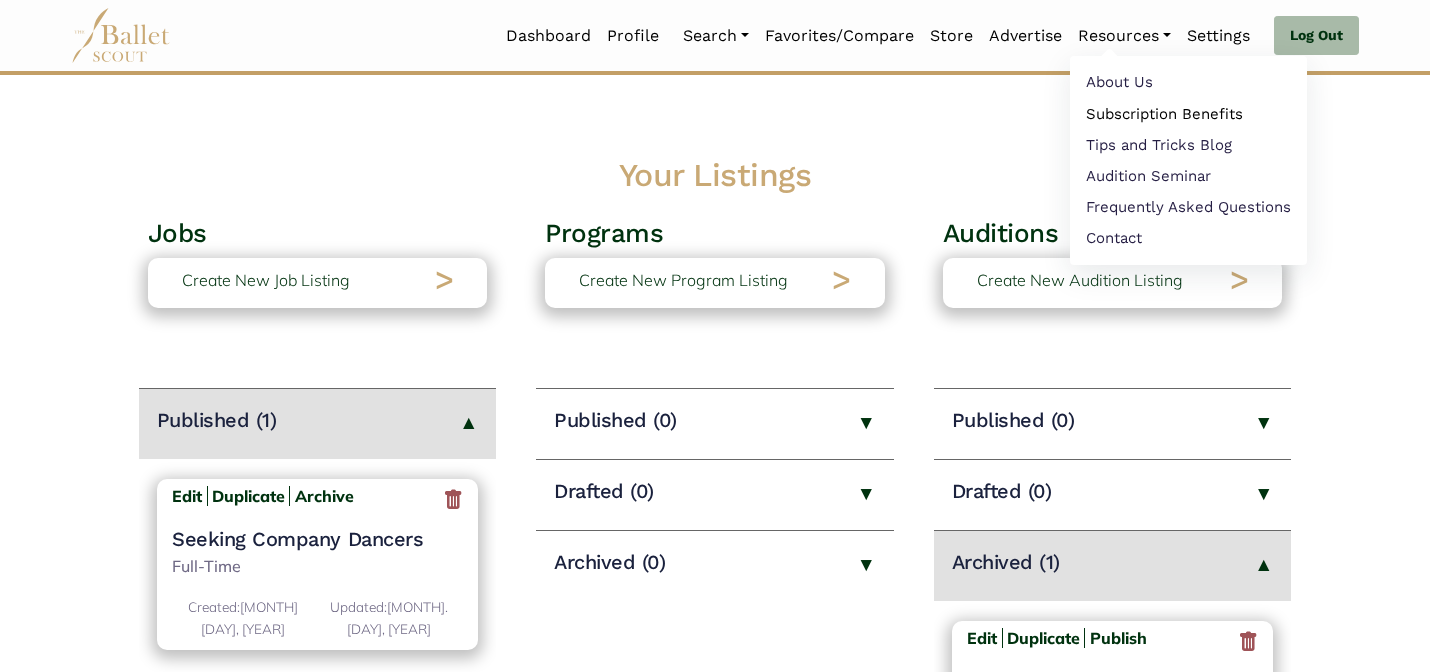 click on "Subscription Benefits" at bounding box center (1188, 113) 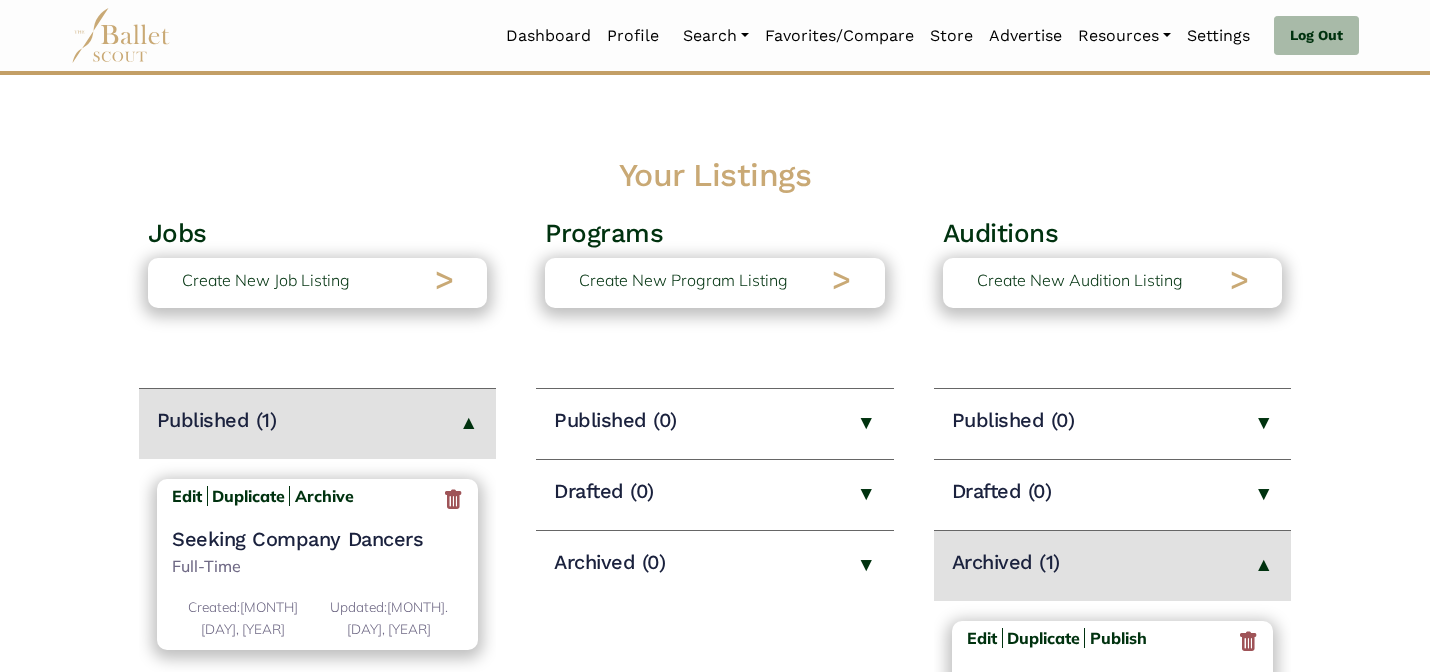 click on "Your Listings" at bounding box center (715, 176) 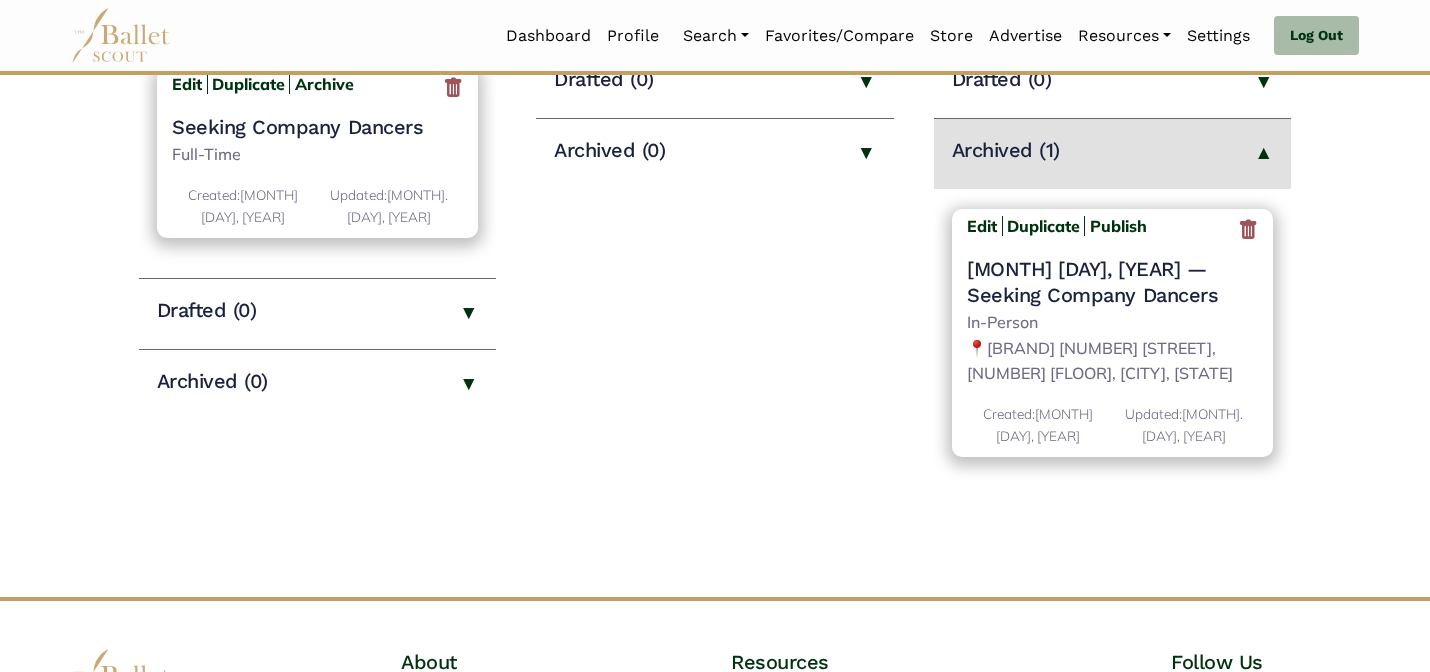 scroll, scrollTop: 404, scrollLeft: 0, axis: vertical 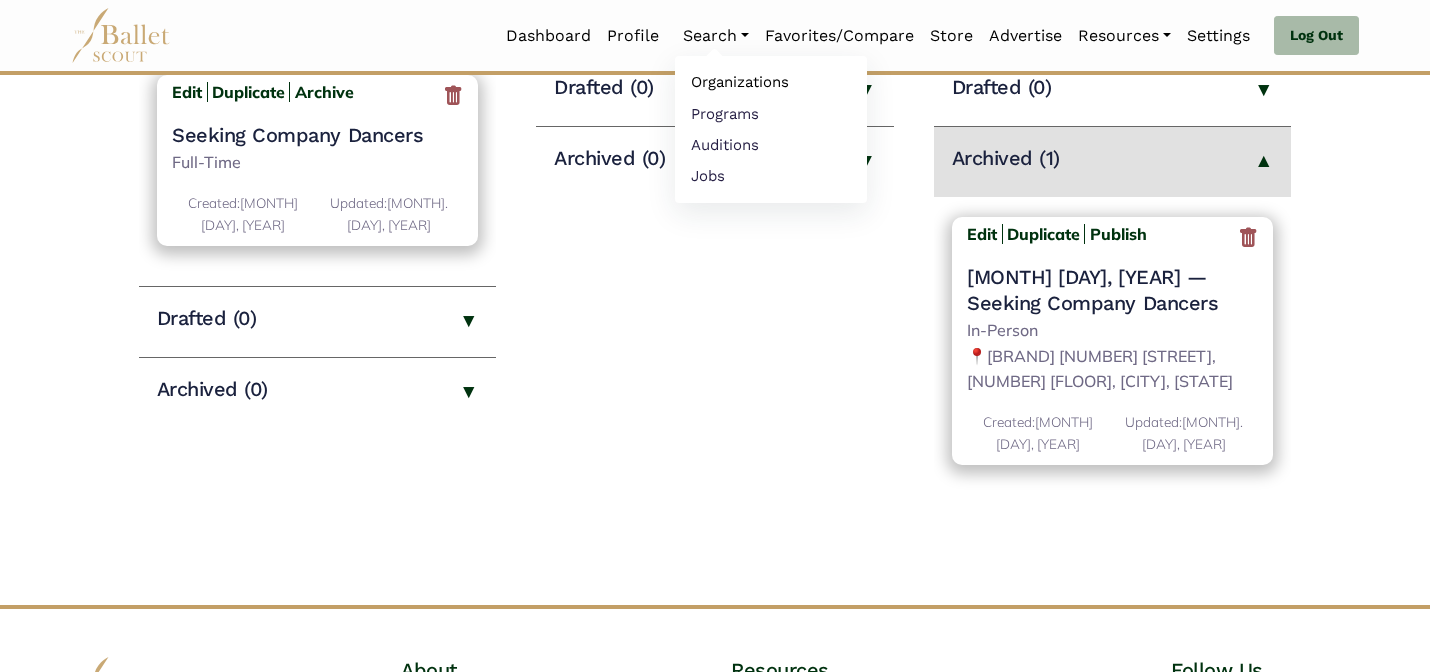 click on "Organizations" at bounding box center [771, 82] 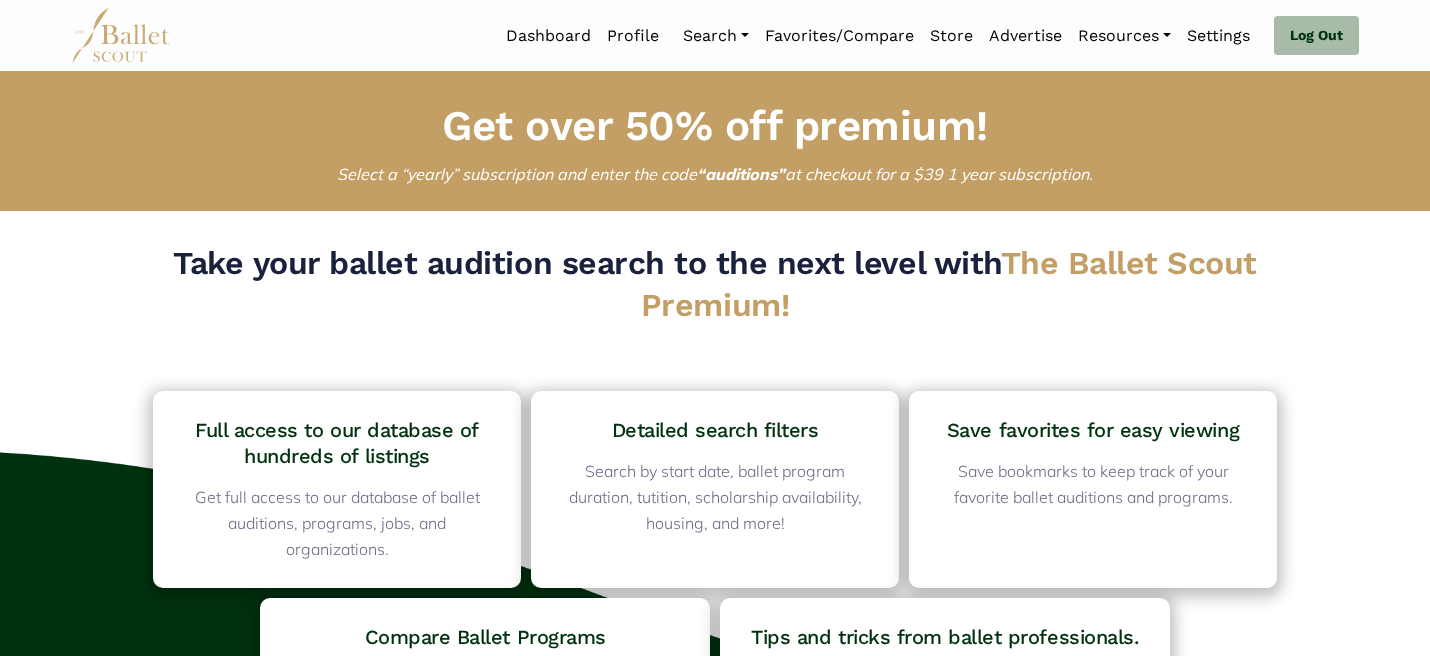 scroll, scrollTop: 0, scrollLeft: 0, axis: both 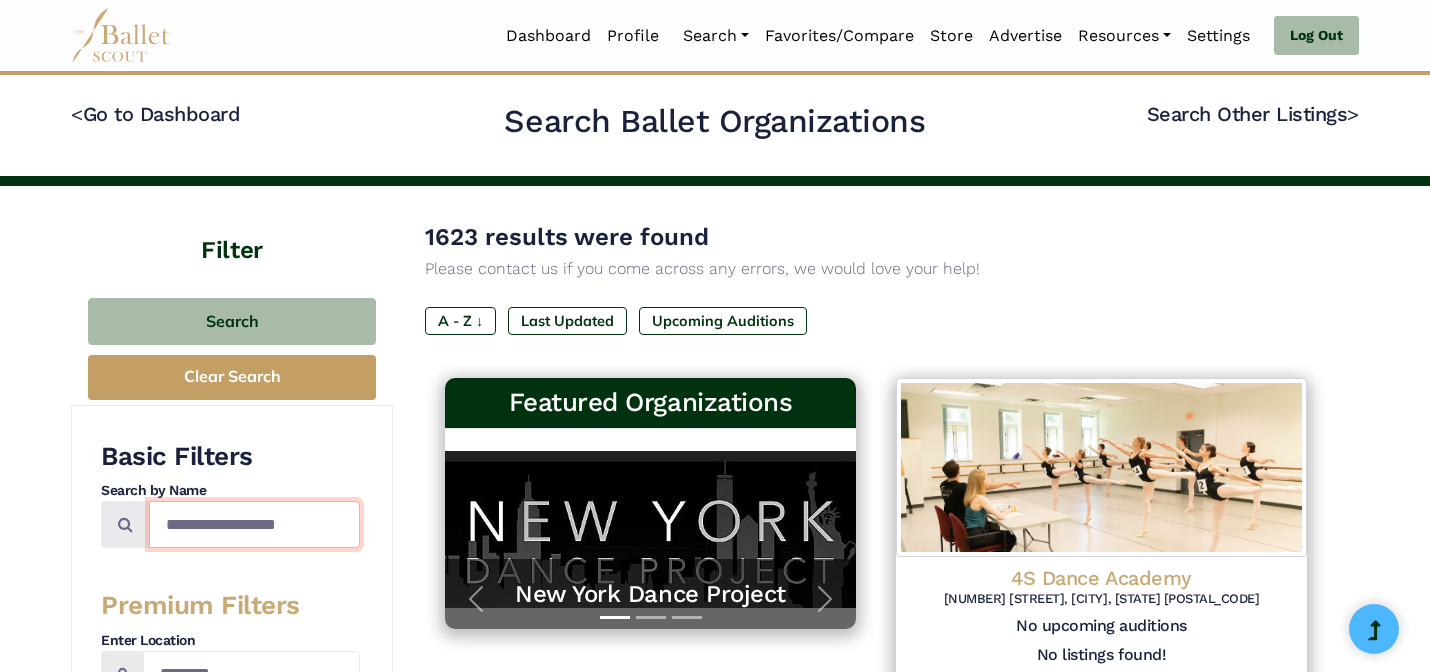 click at bounding box center (254, 524) 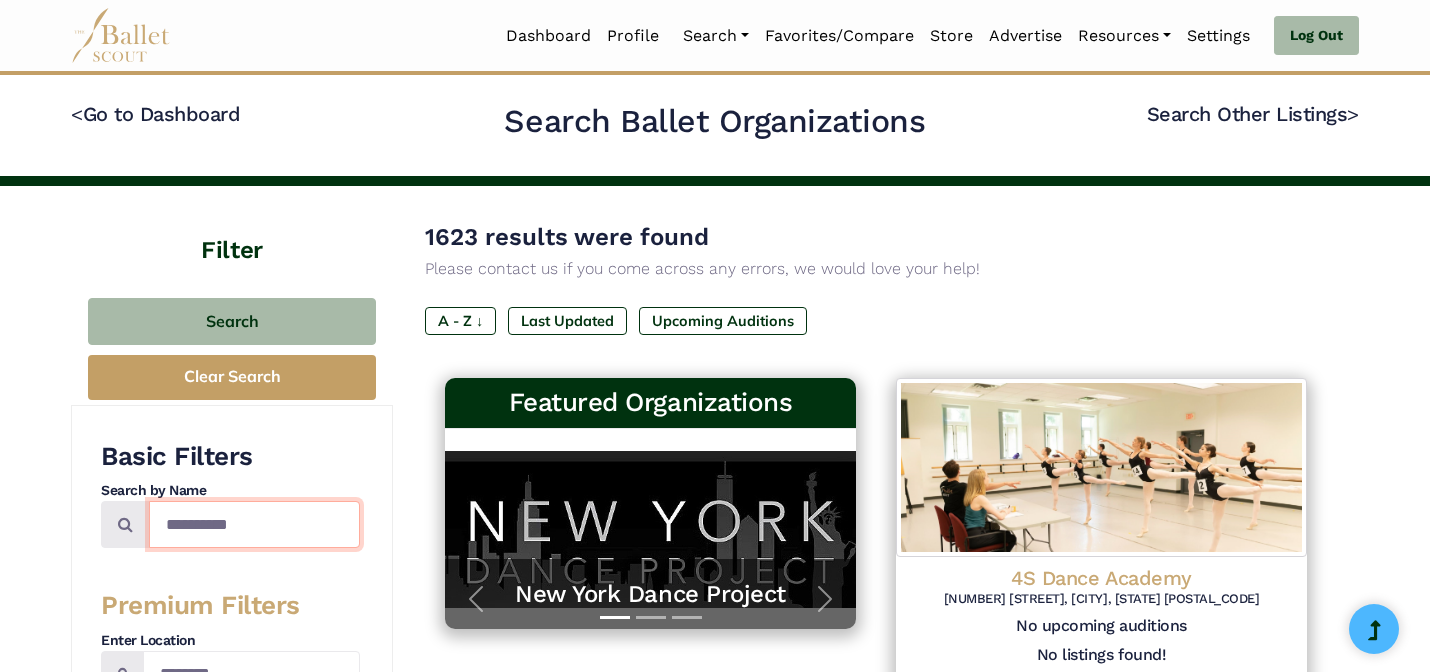type on "**********" 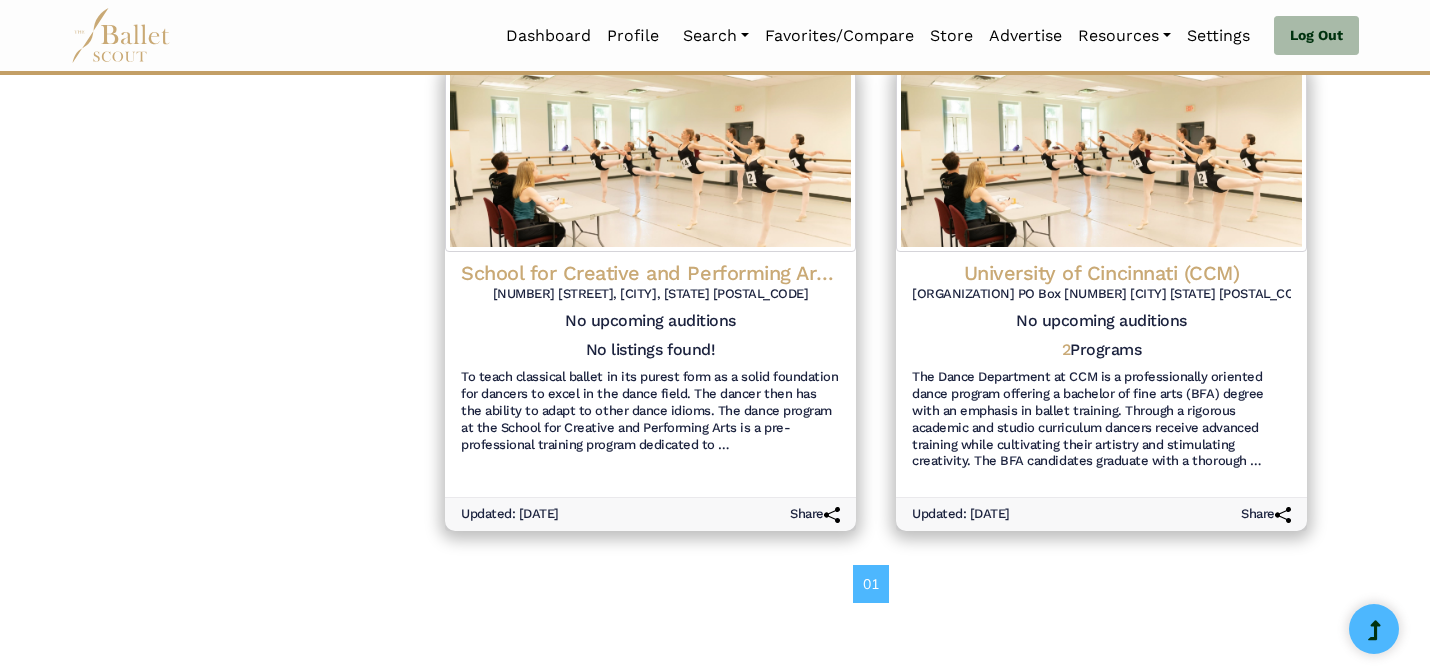 scroll, scrollTop: 1896, scrollLeft: 0, axis: vertical 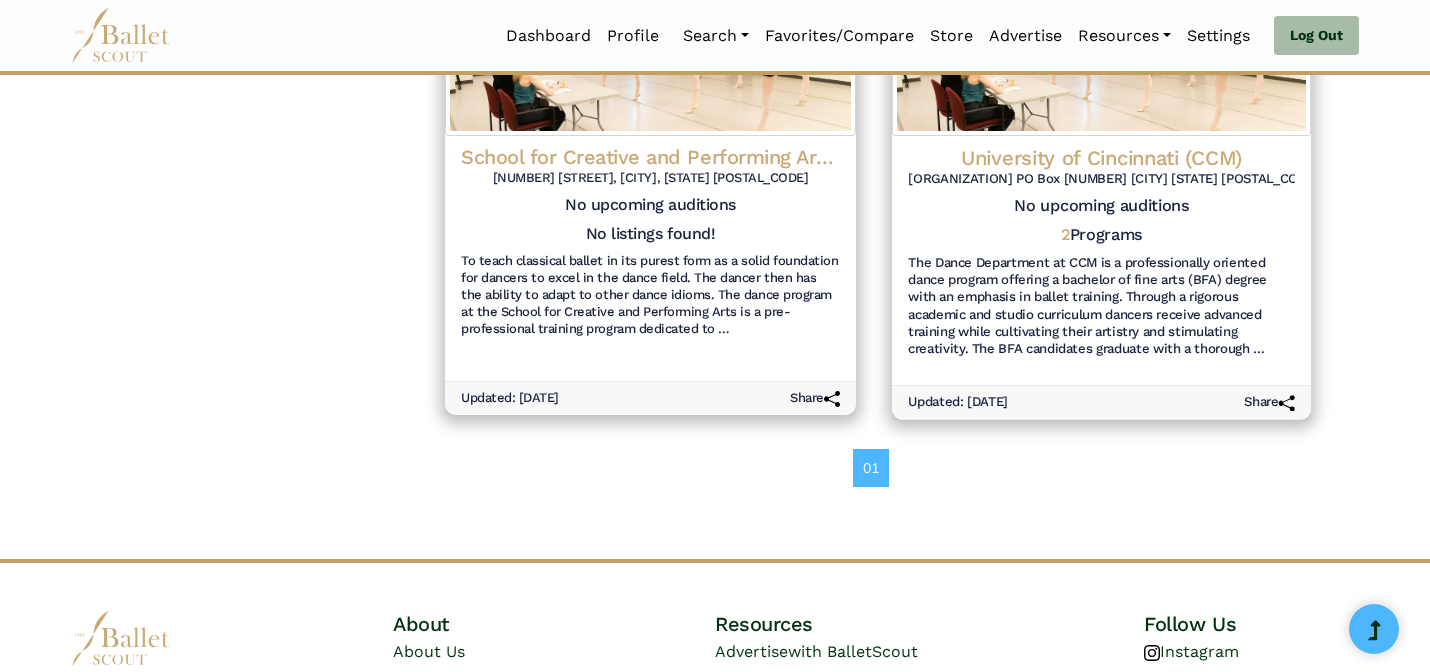 click on "2  Programs" at bounding box center [1101, 239] 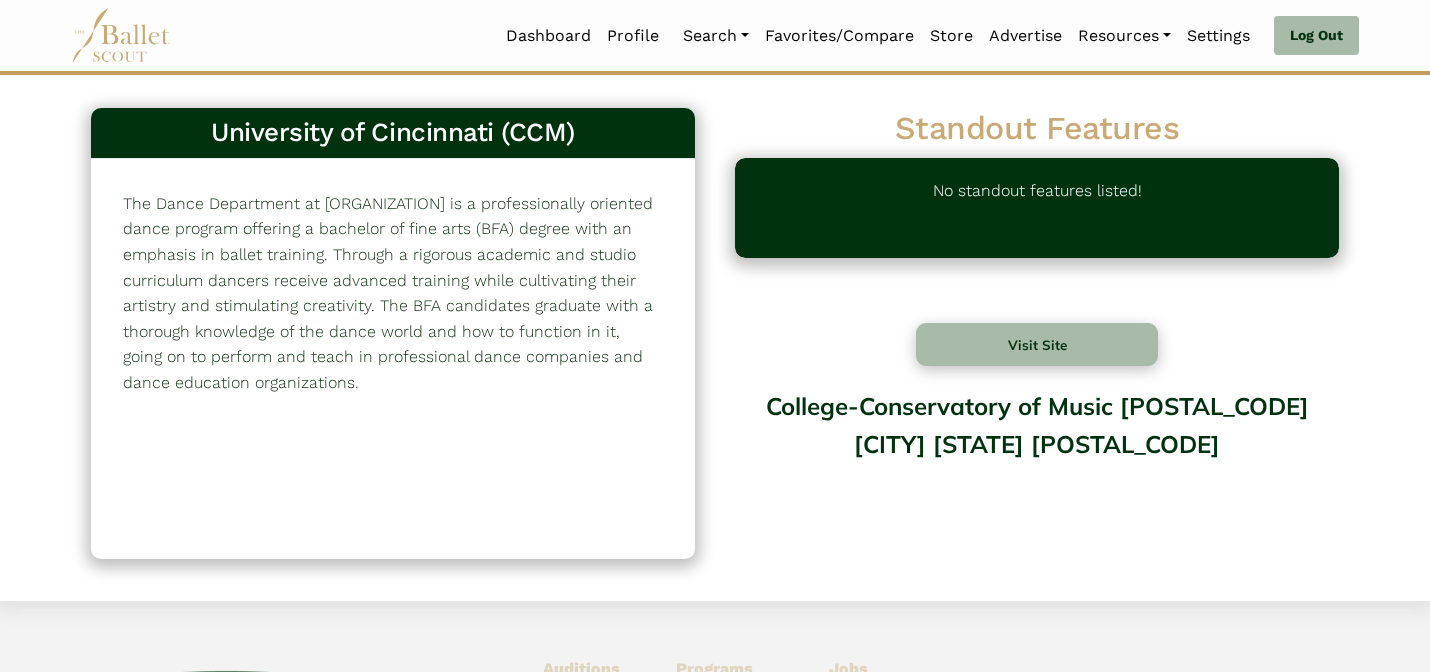 scroll, scrollTop: 0, scrollLeft: 0, axis: both 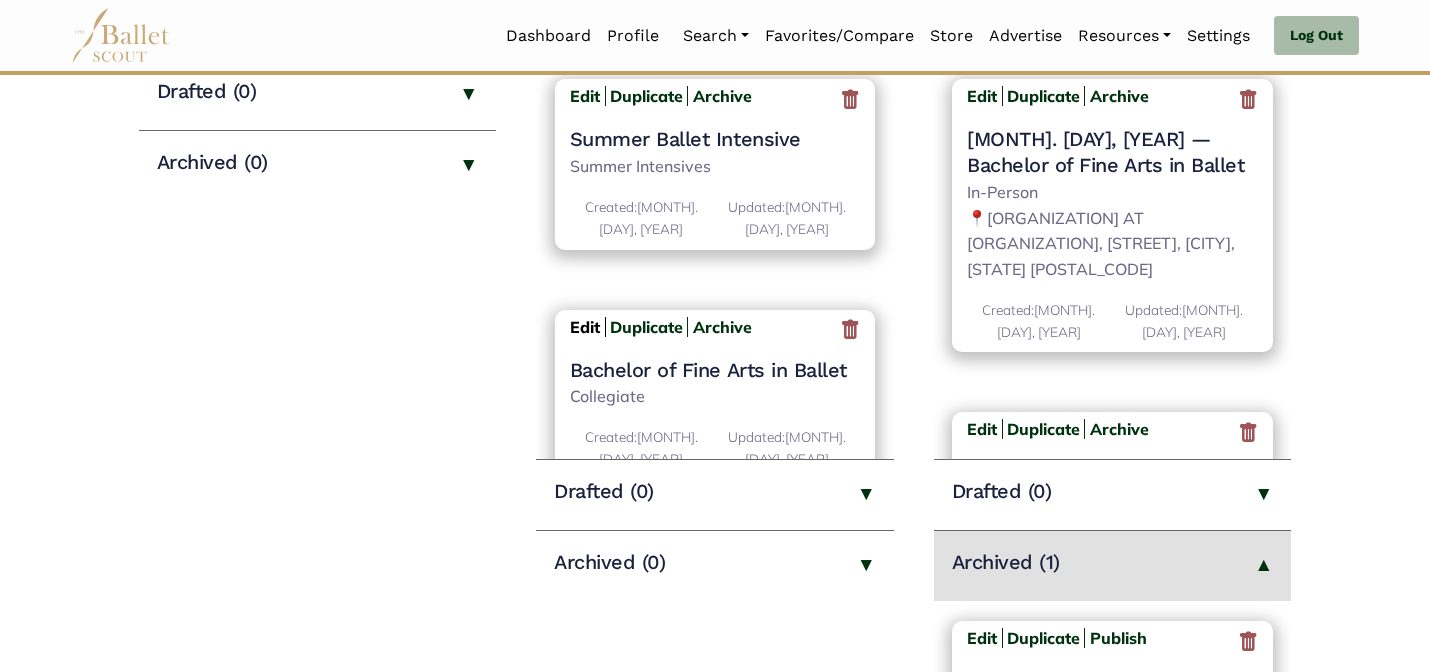 click on "Edit" at bounding box center [585, 327] 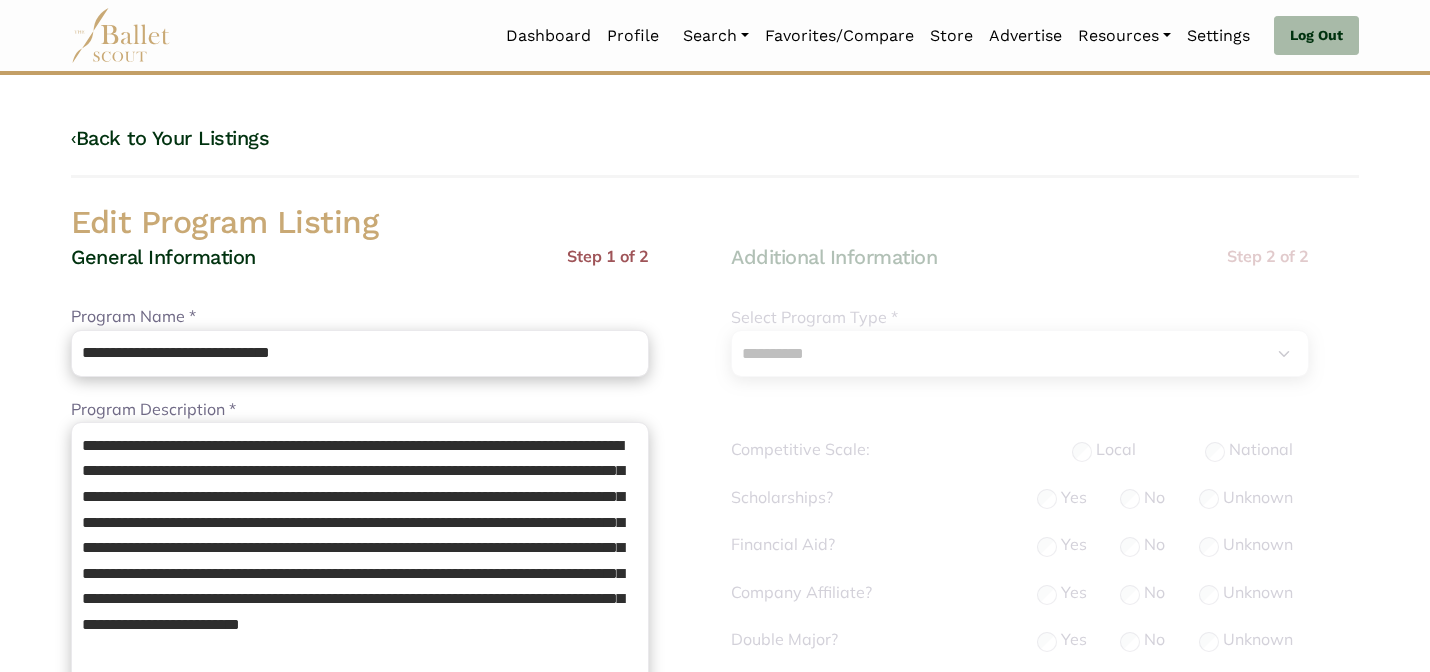 select on "**" 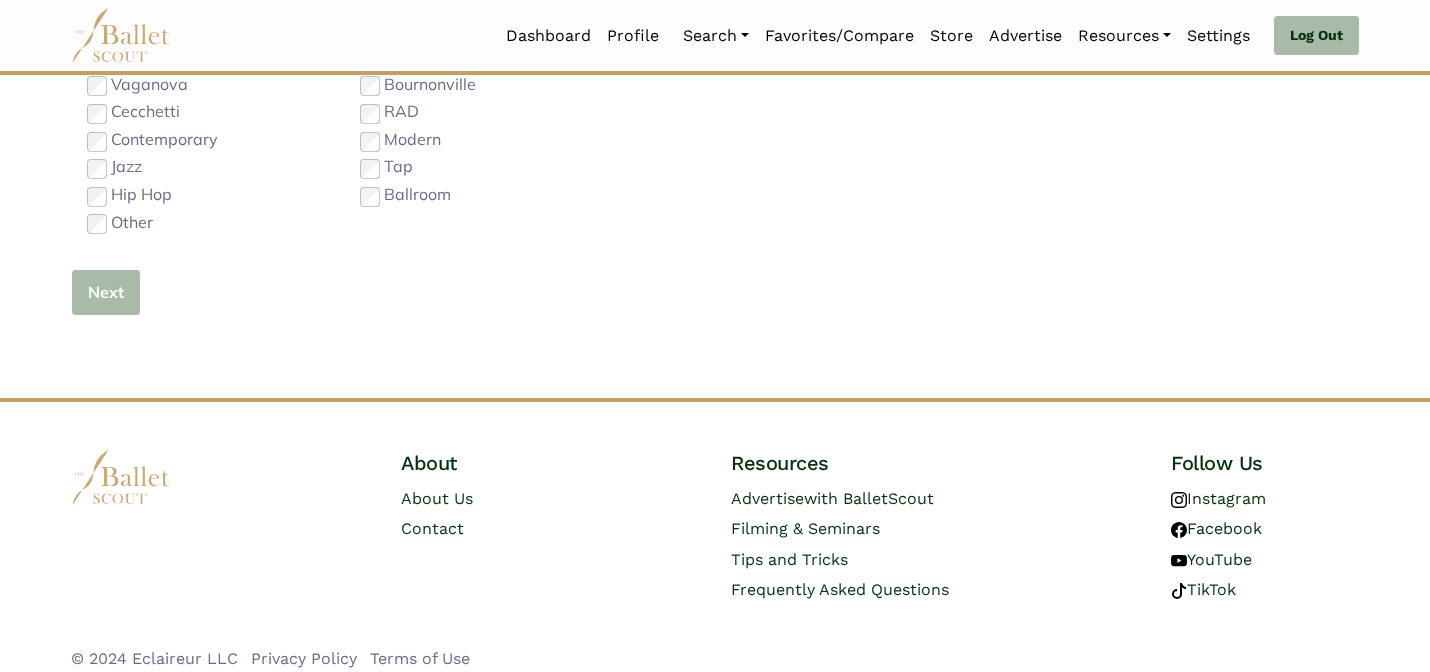 click on "Next" at bounding box center (106, 292) 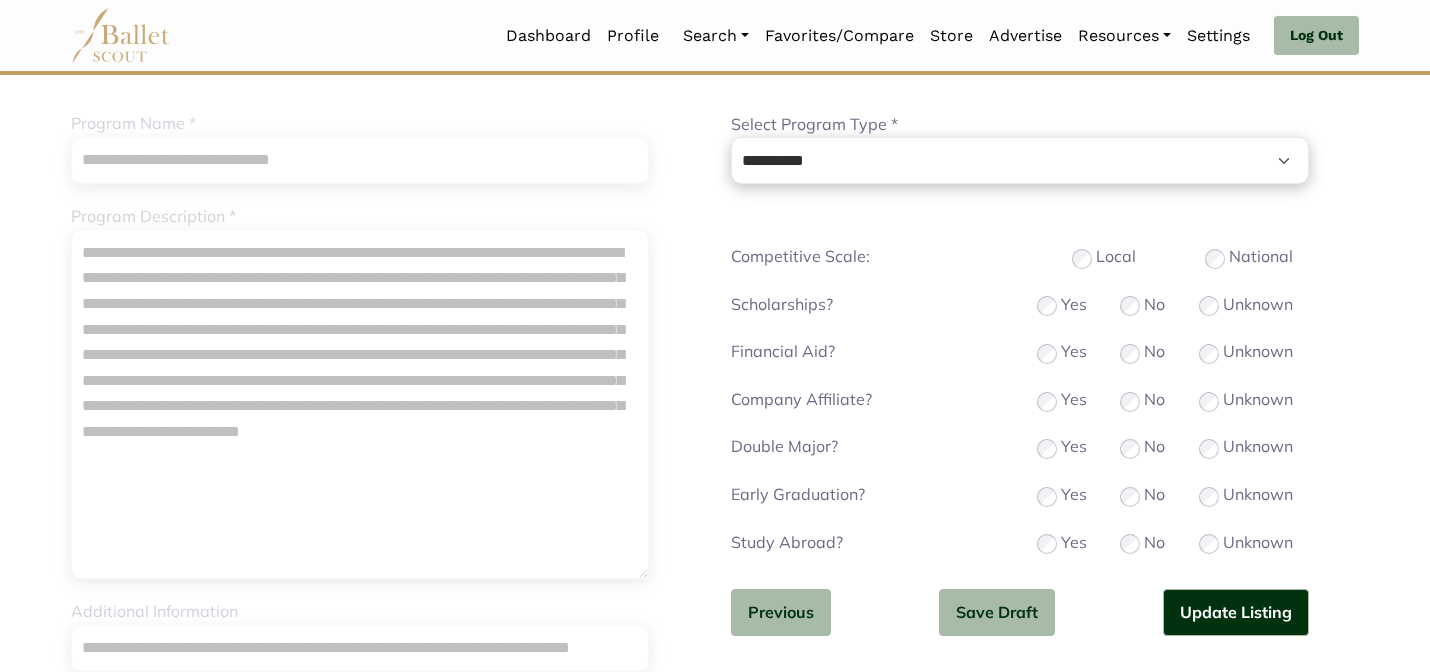 scroll, scrollTop: 200, scrollLeft: 0, axis: vertical 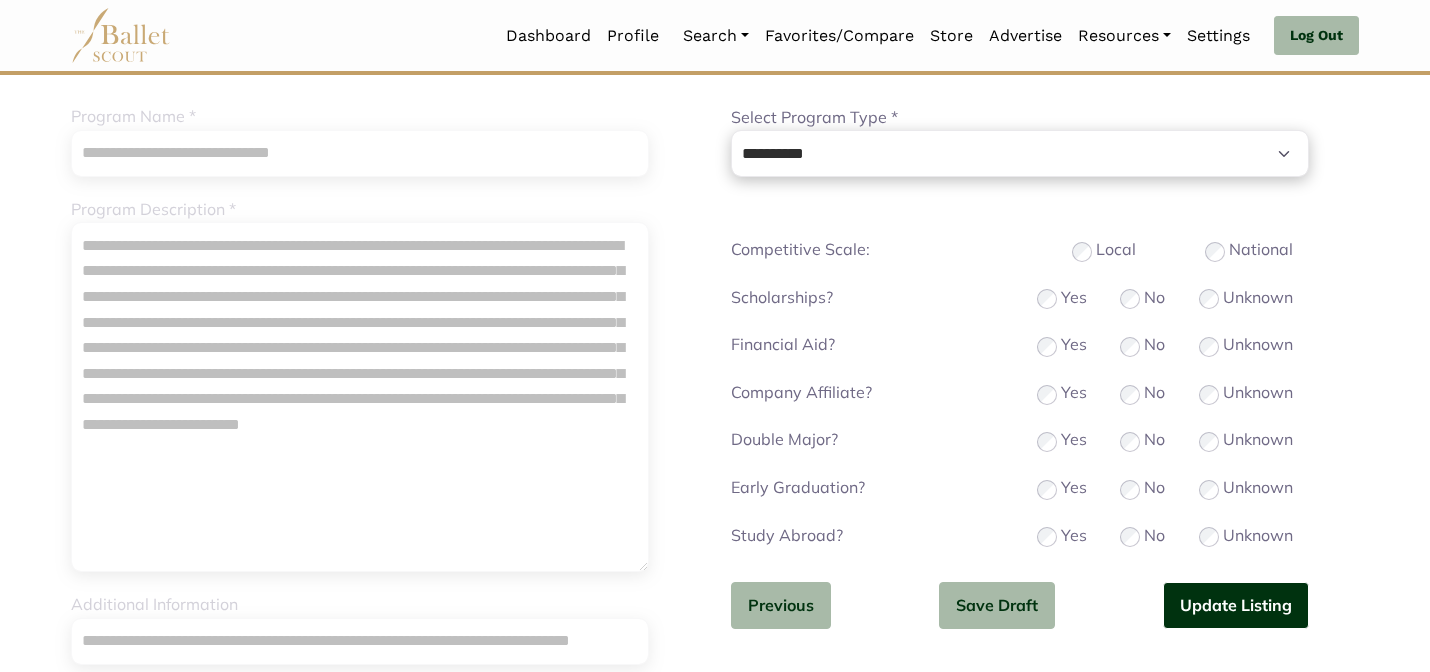 click on "Update Listing" at bounding box center [1236, 605] 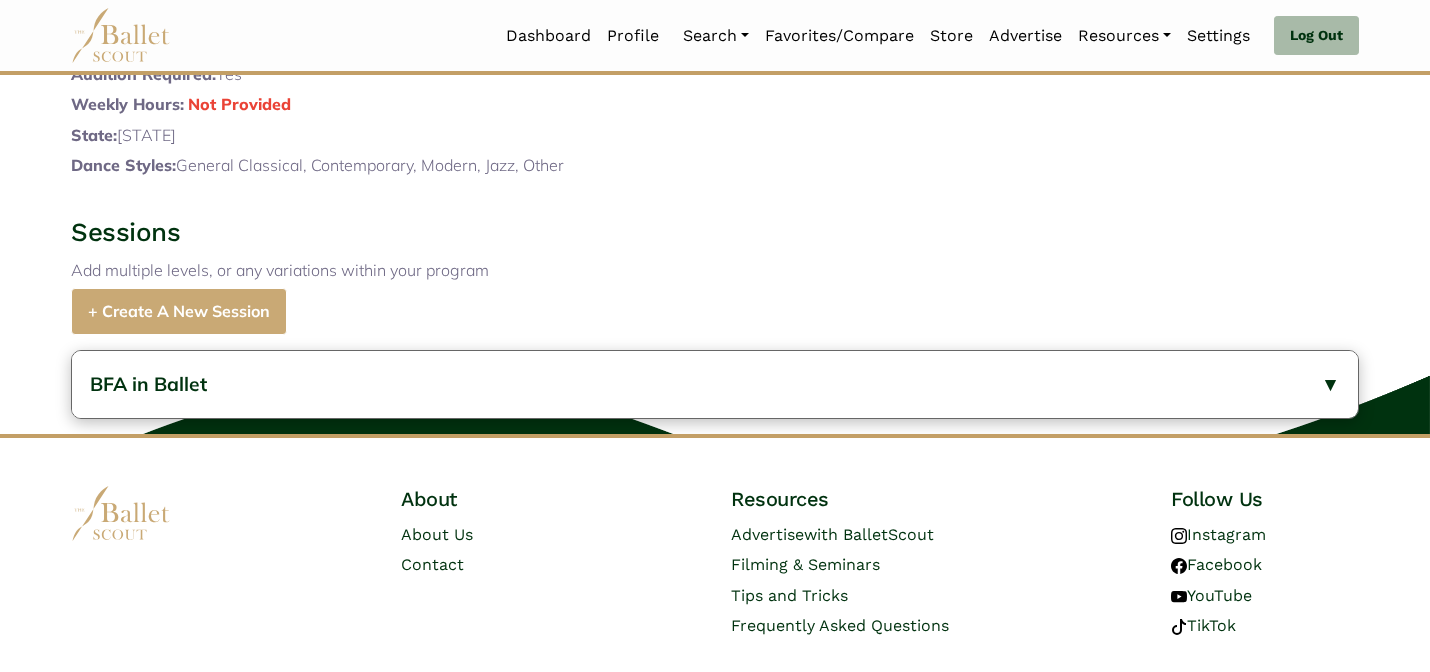 scroll, scrollTop: 760, scrollLeft: 0, axis: vertical 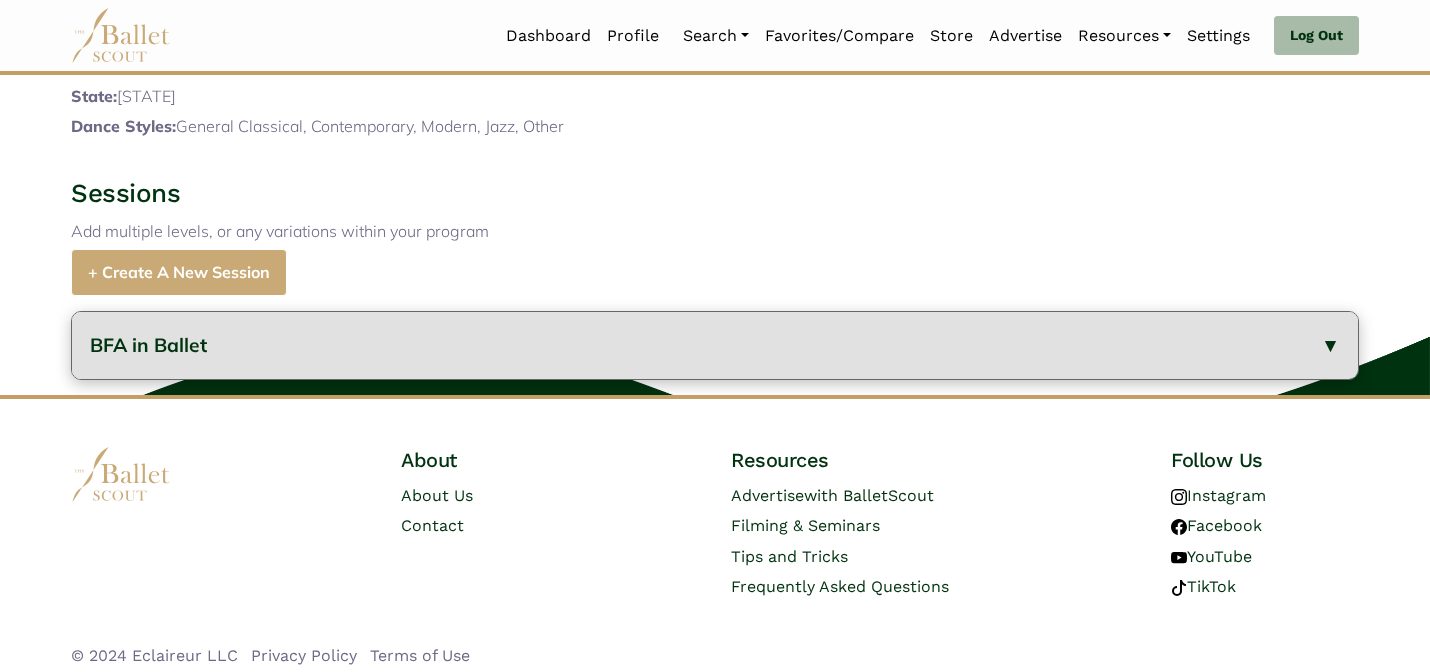 click on "BFA in Ballet" at bounding box center [715, 345] 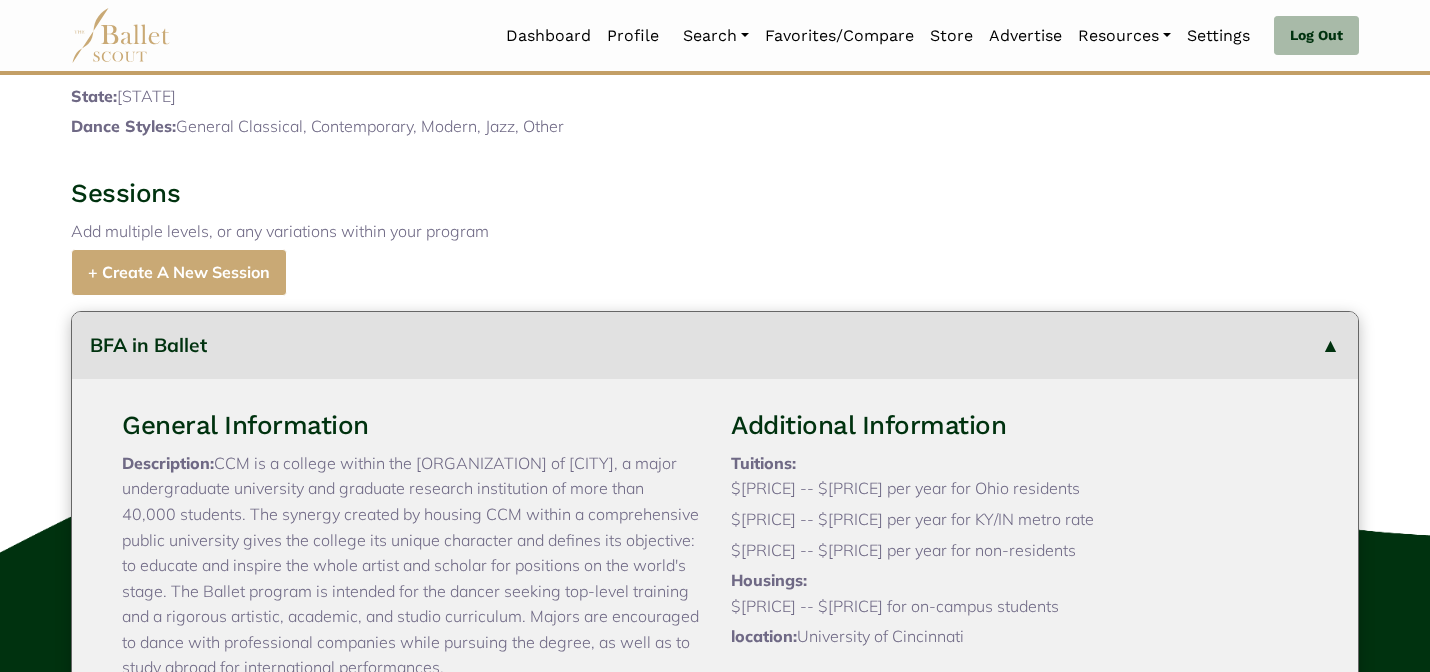 type 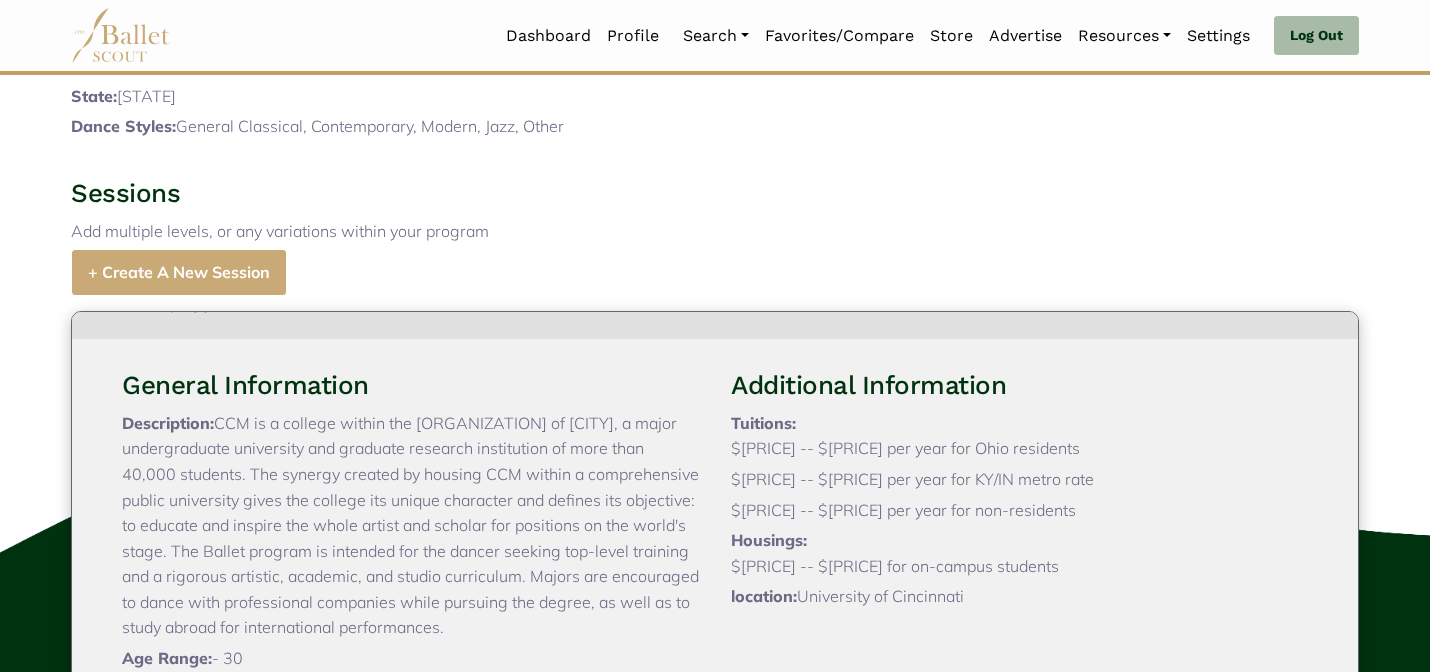 scroll, scrollTop: 84, scrollLeft: 0, axis: vertical 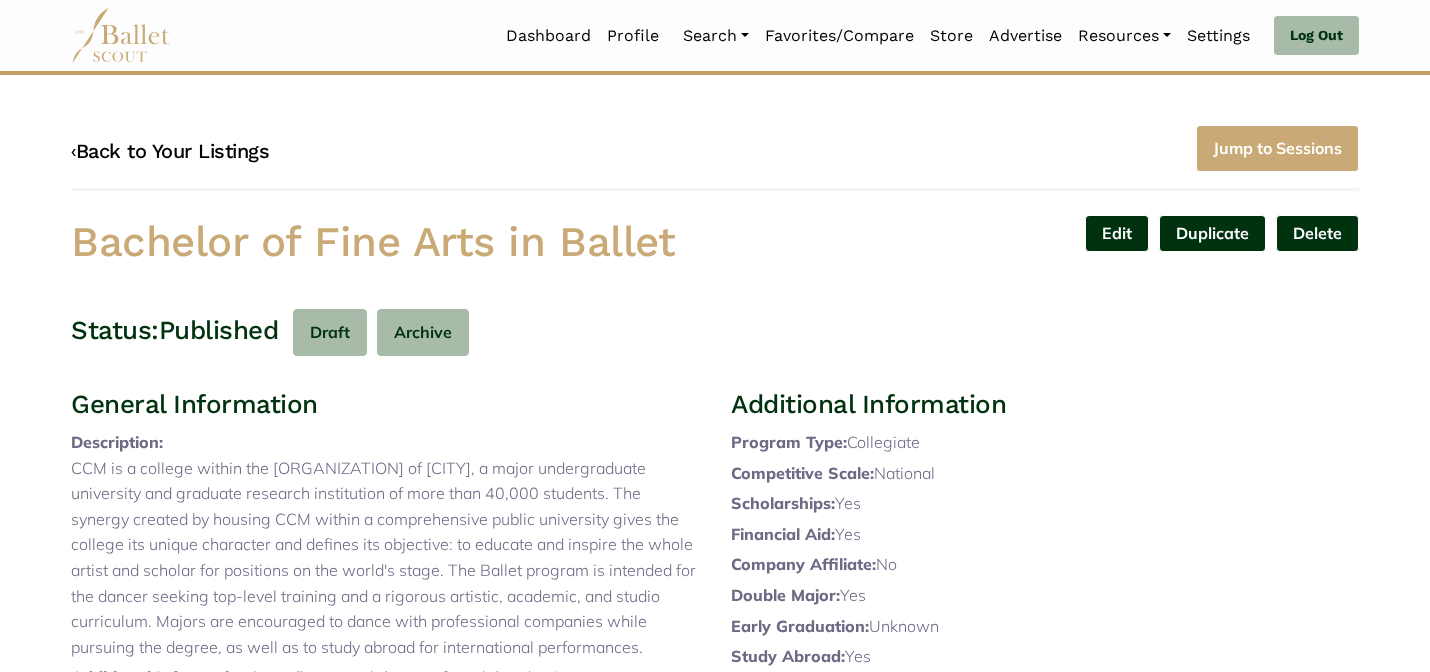 click on "‹  Back to Your Listings" at bounding box center (170, 151) 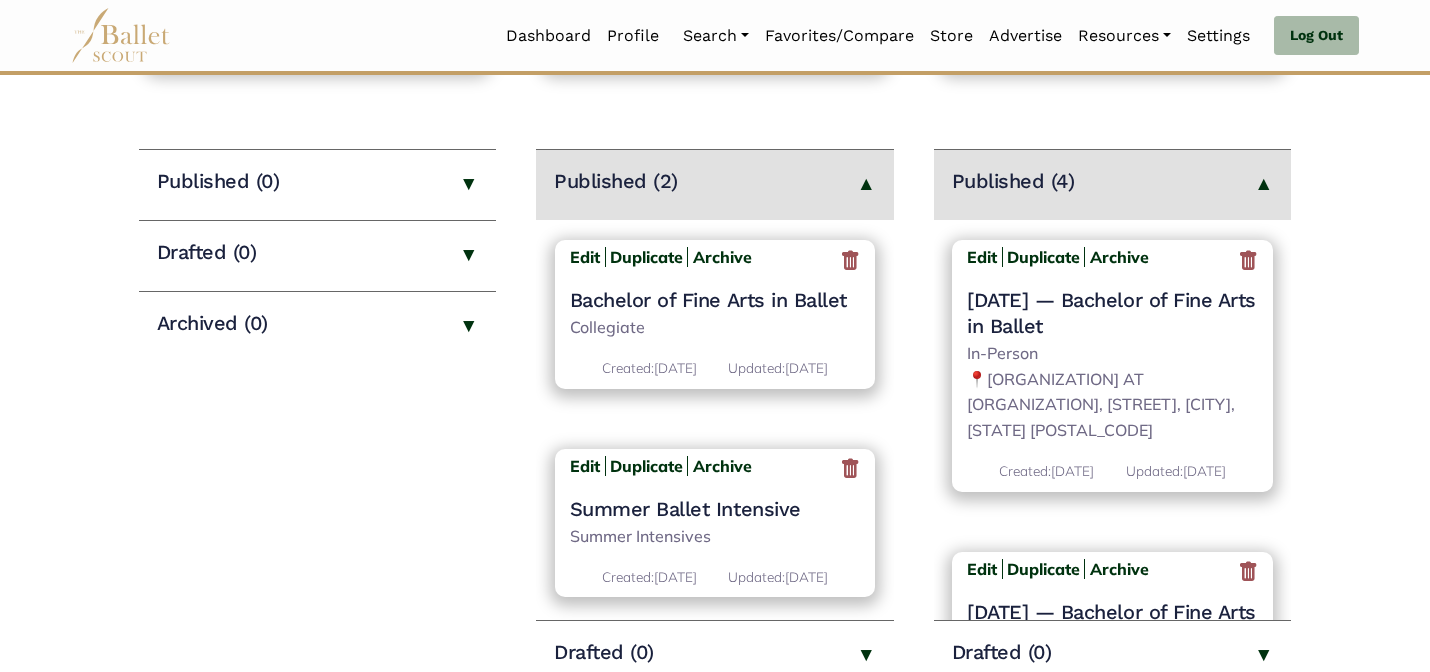 scroll, scrollTop: 240, scrollLeft: 0, axis: vertical 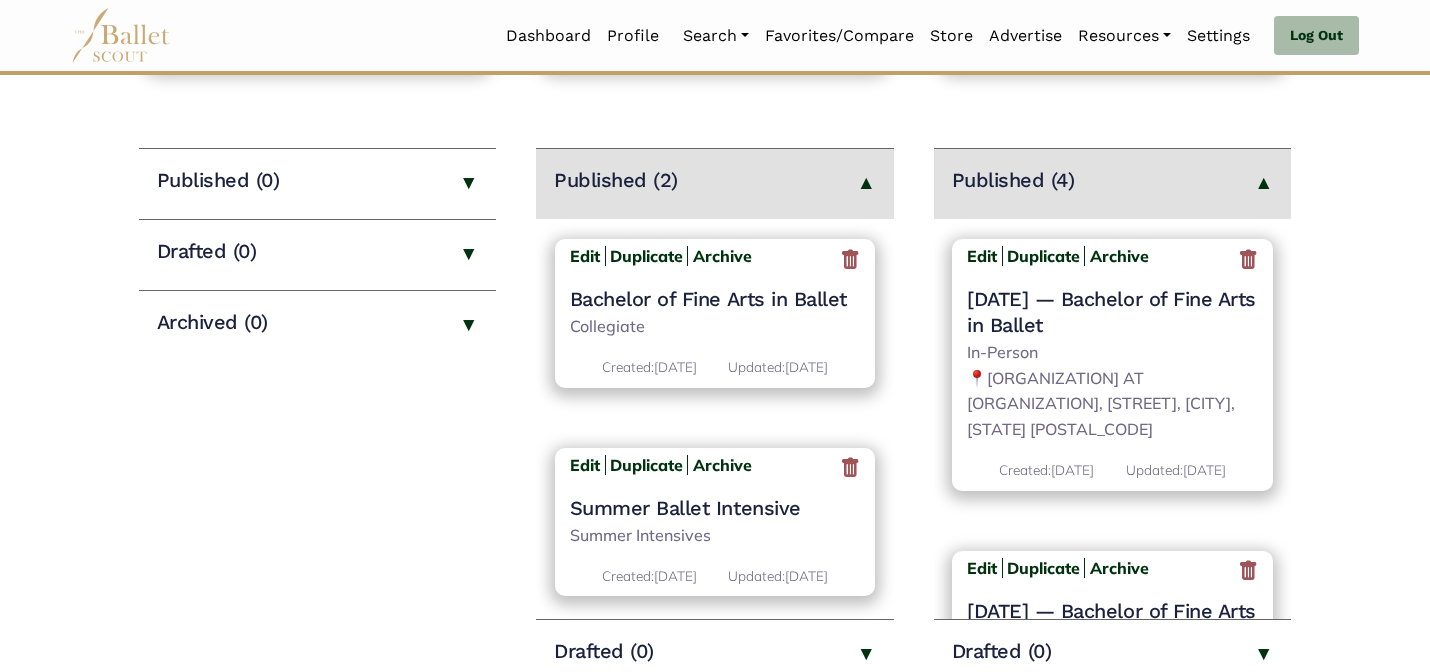 click on "— Bachelor of Fine Arts in Ballet" at bounding box center [1111, 312] 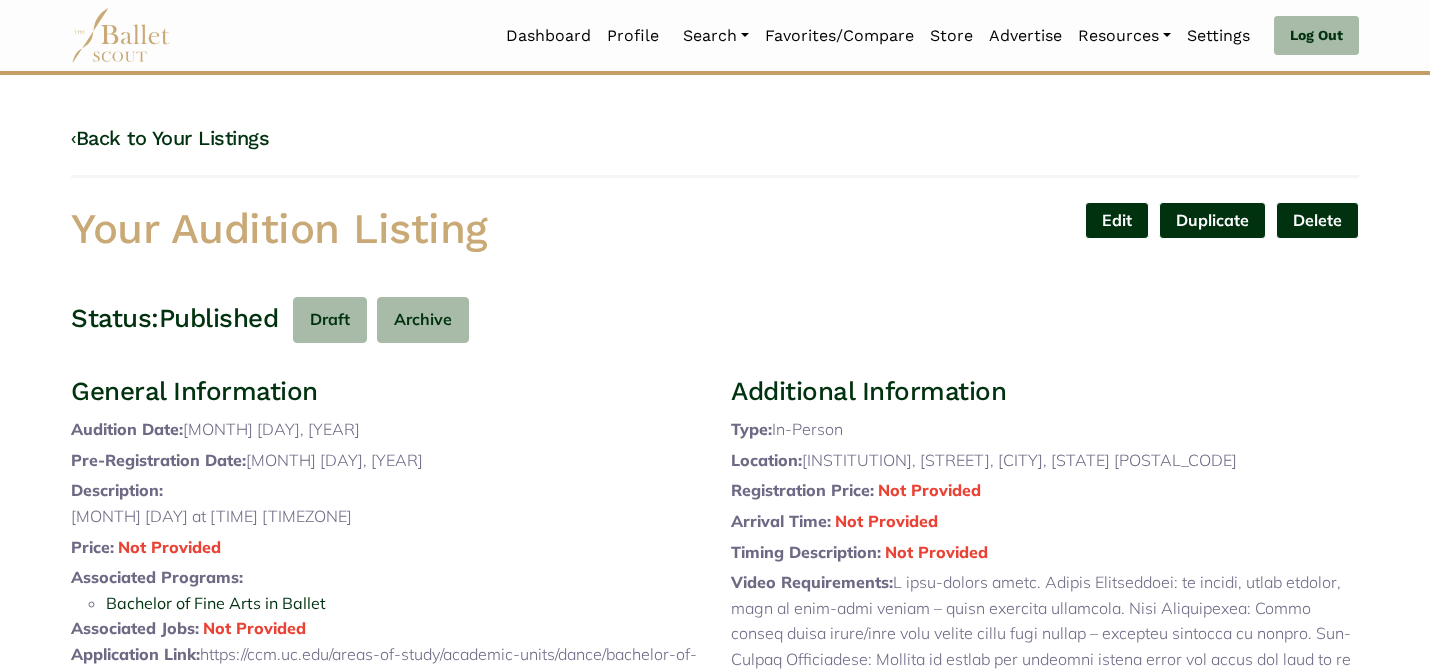 scroll, scrollTop: 632, scrollLeft: 0, axis: vertical 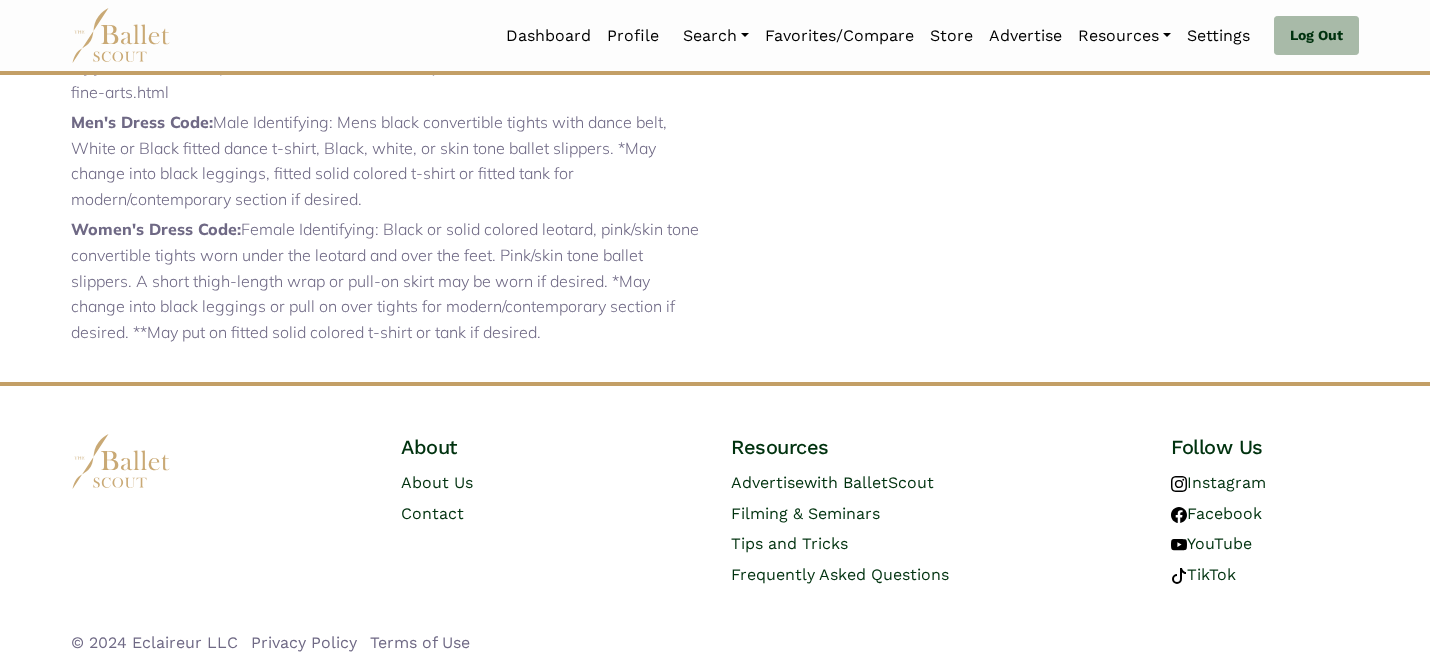 drag, startPoint x: 204, startPoint y: 232, endPoint x: 207, endPoint y: 199, distance: 33.13608 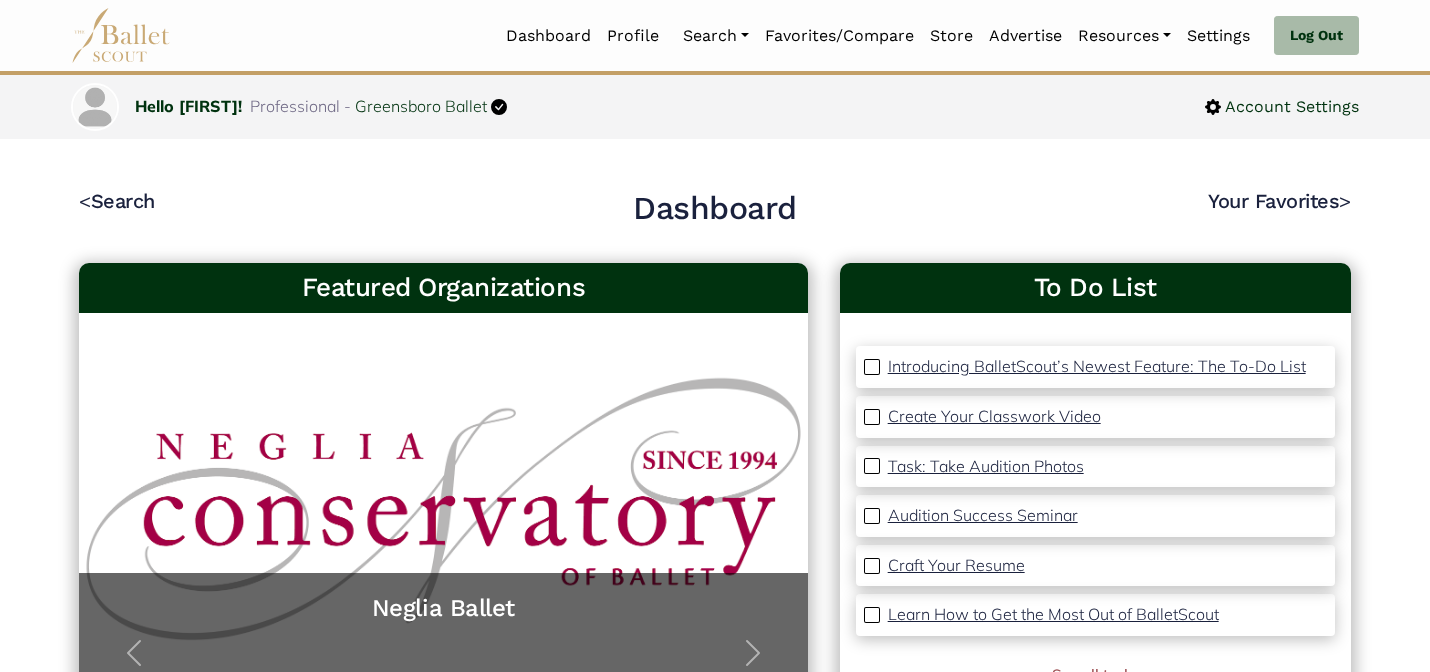 scroll, scrollTop: 0, scrollLeft: 0, axis: both 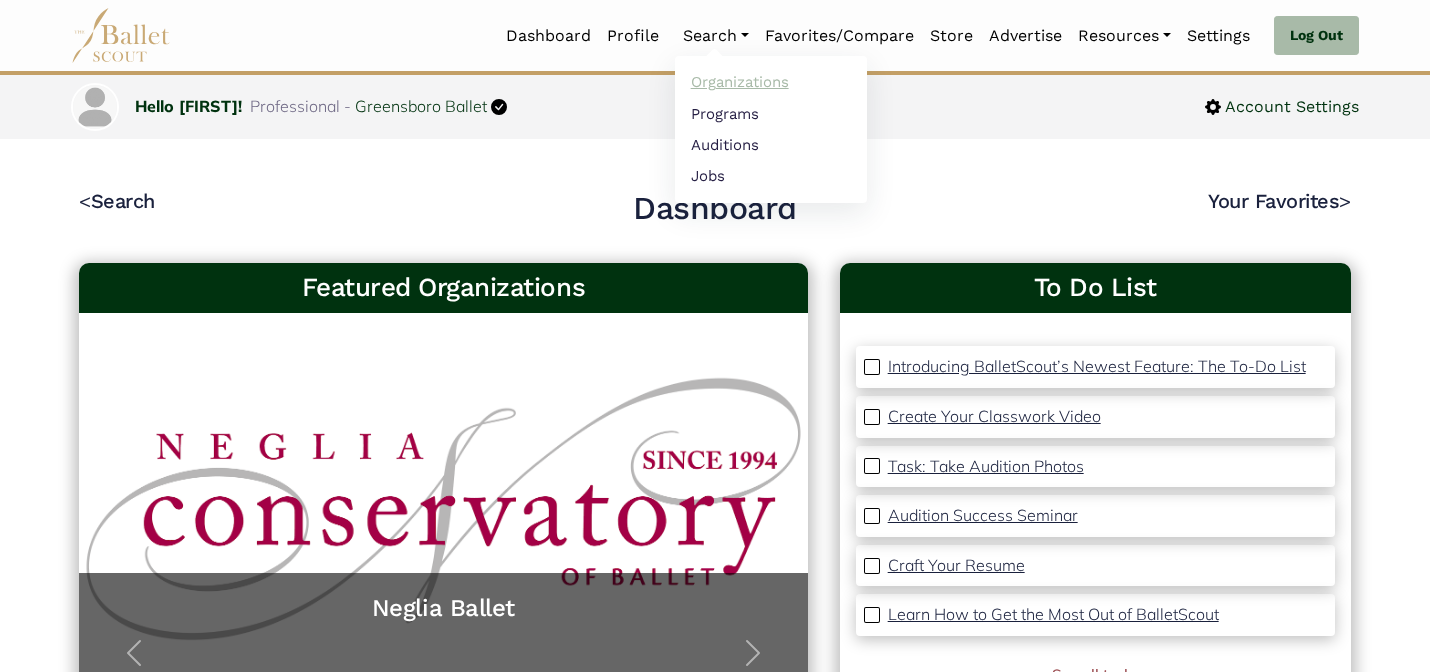 click on "Organizations" at bounding box center (771, 82) 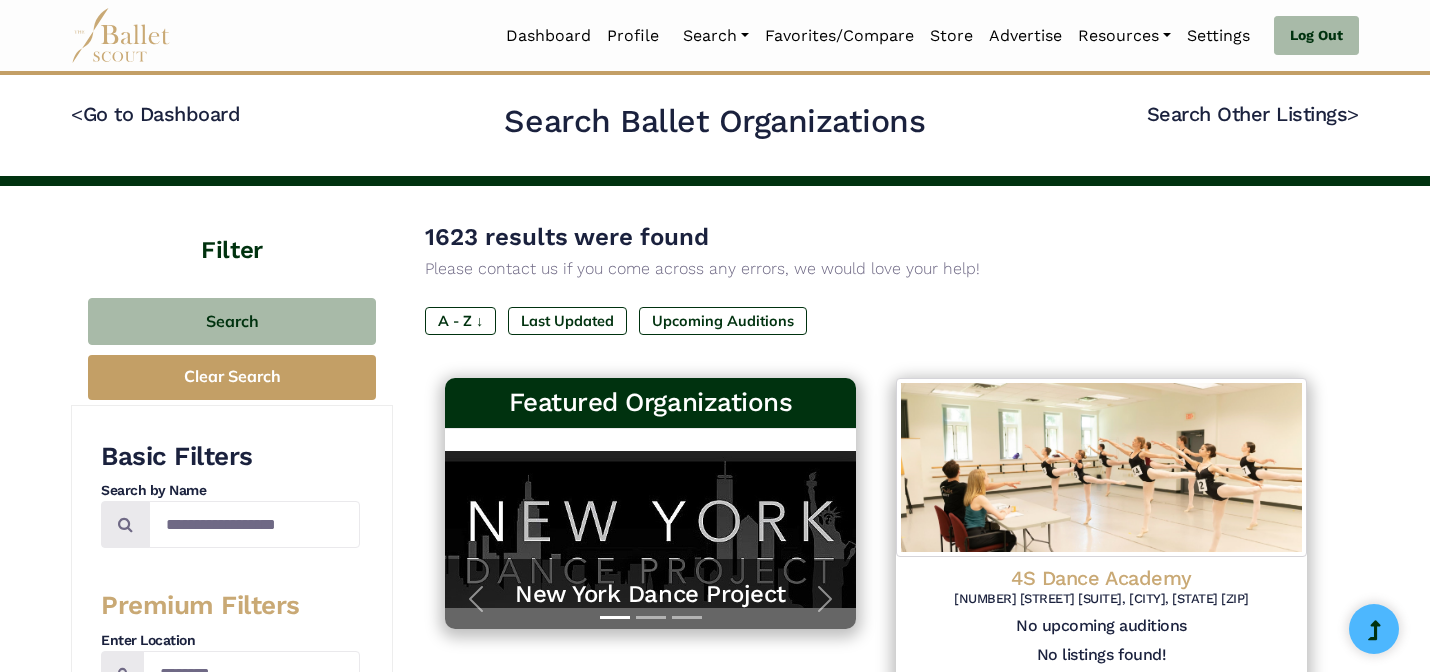 scroll, scrollTop: 0, scrollLeft: 0, axis: both 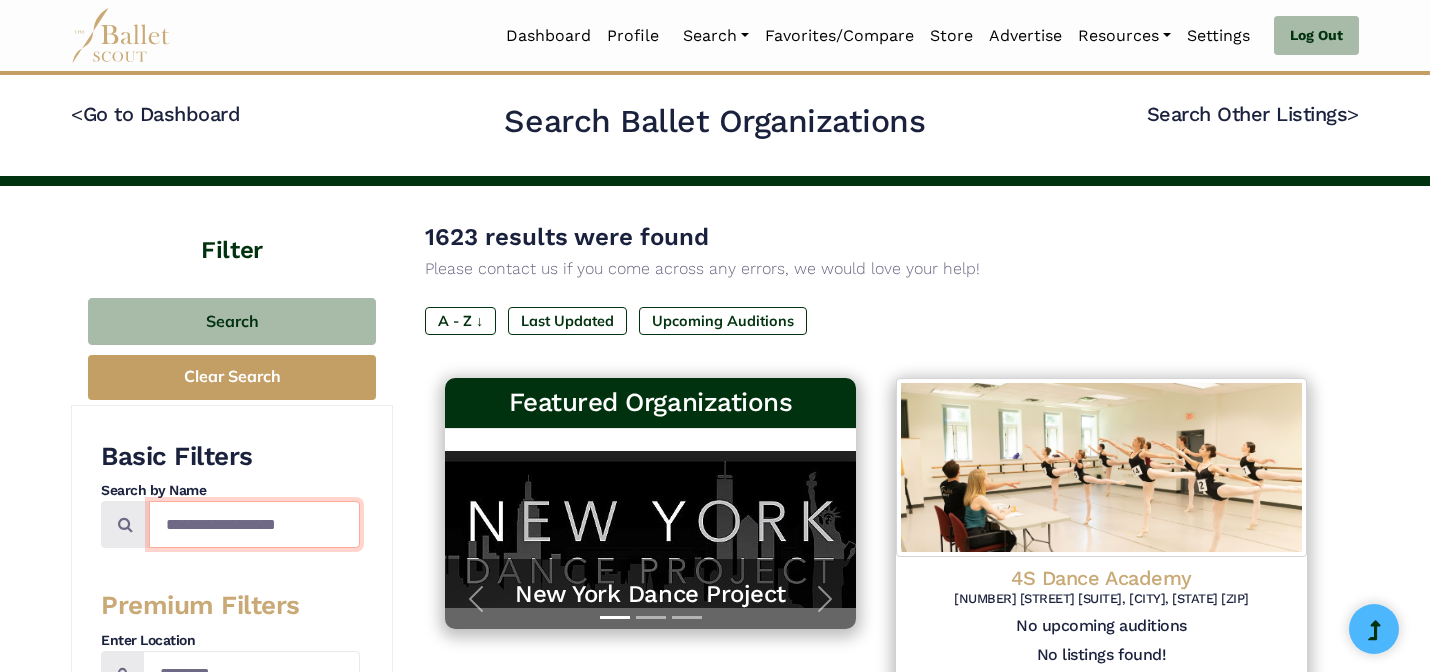click at bounding box center [254, 524] 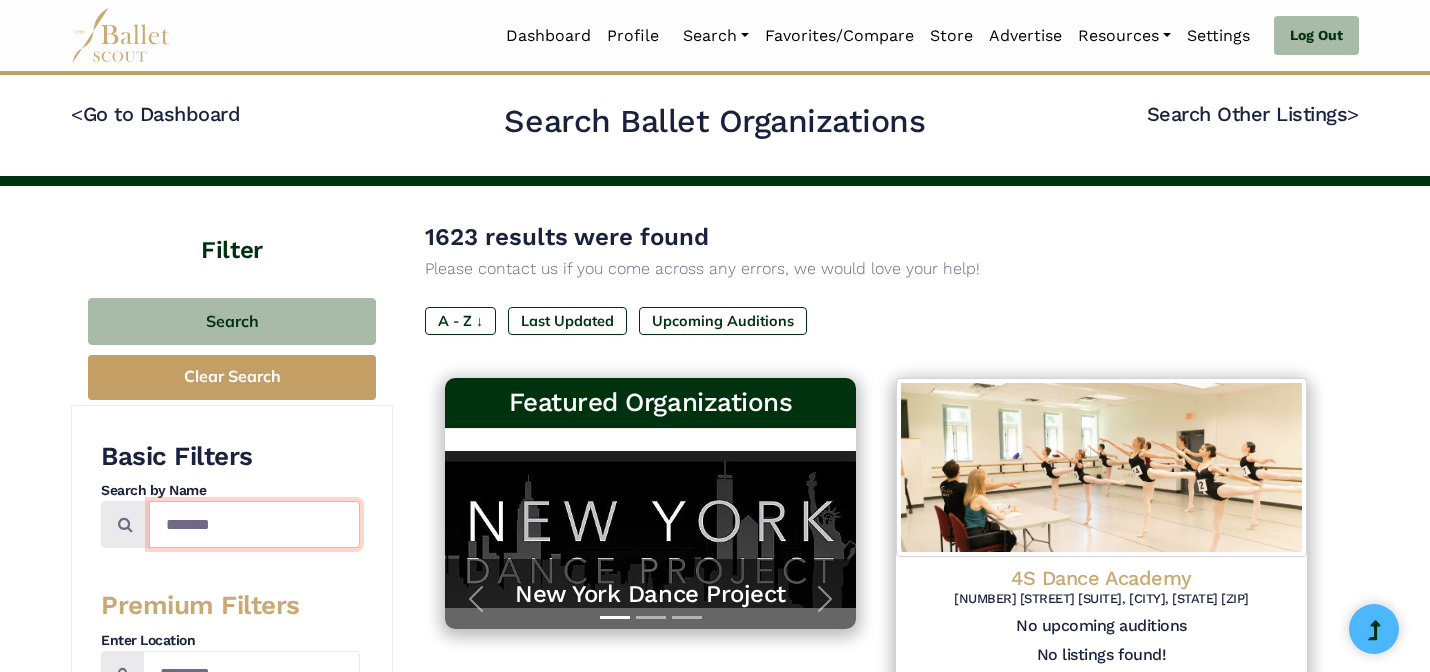 type on "*******" 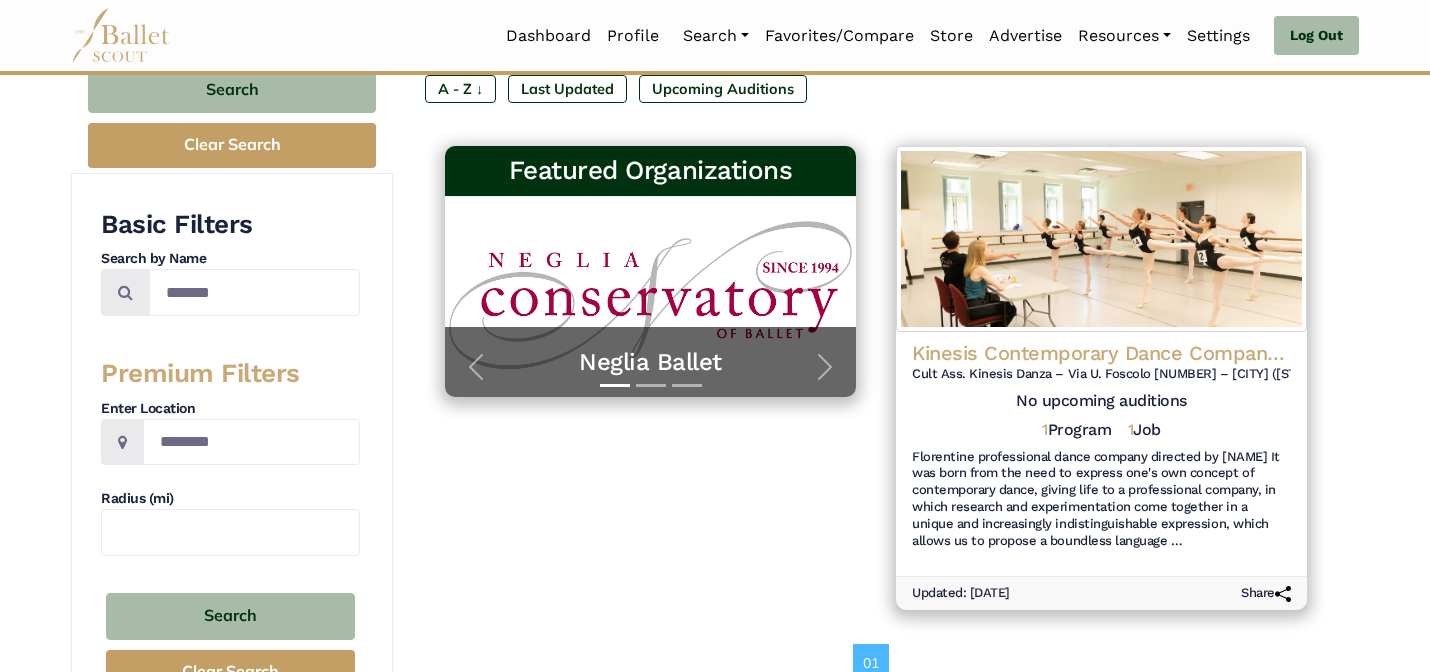 scroll, scrollTop: 240, scrollLeft: 0, axis: vertical 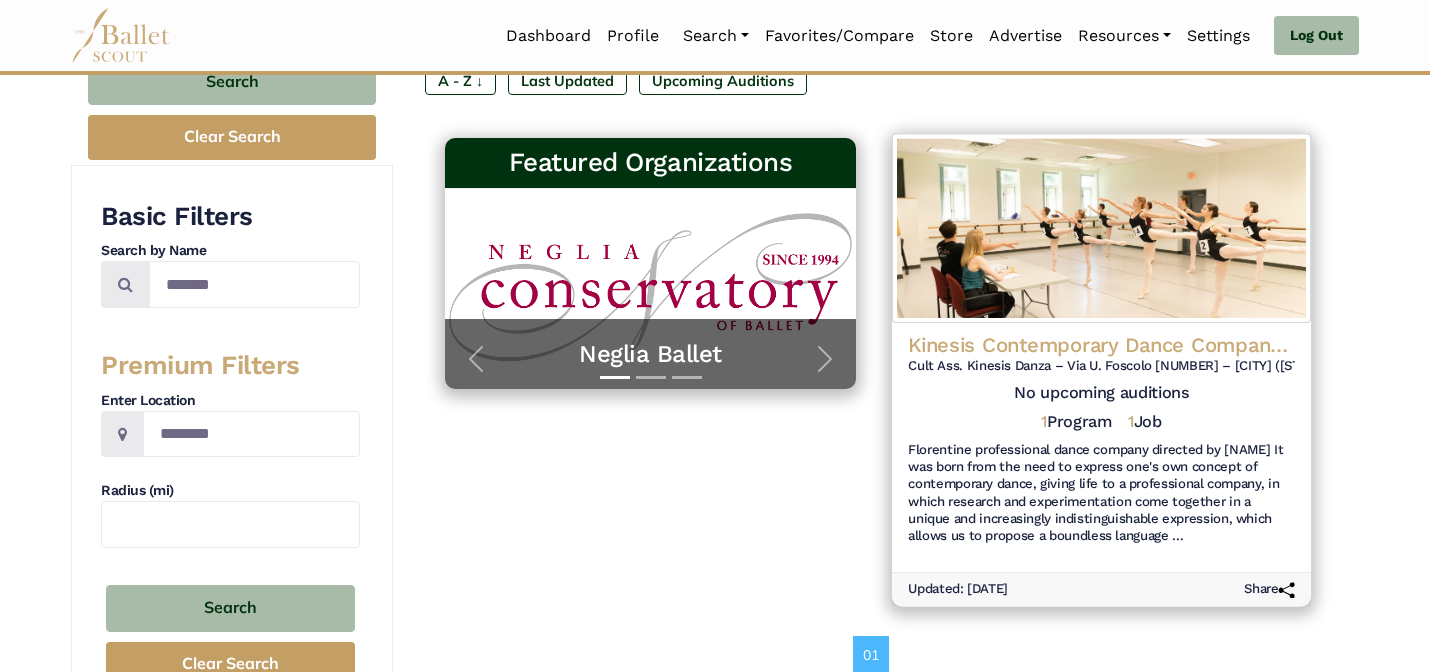 click on "No upcoming auditions" at bounding box center (1101, 393) 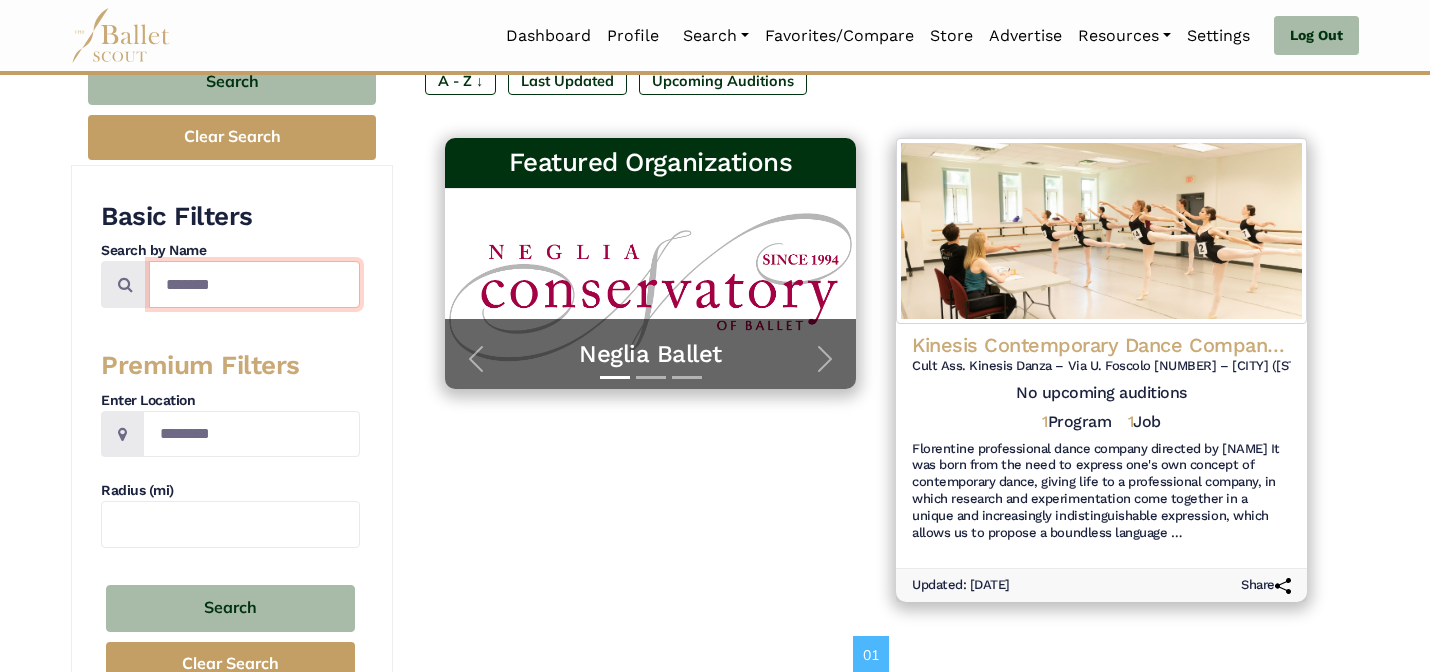 drag, startPoint x: 317, startPoint y: 285, endPoint x: 236, endPoint y: 197, distance: 119.60351 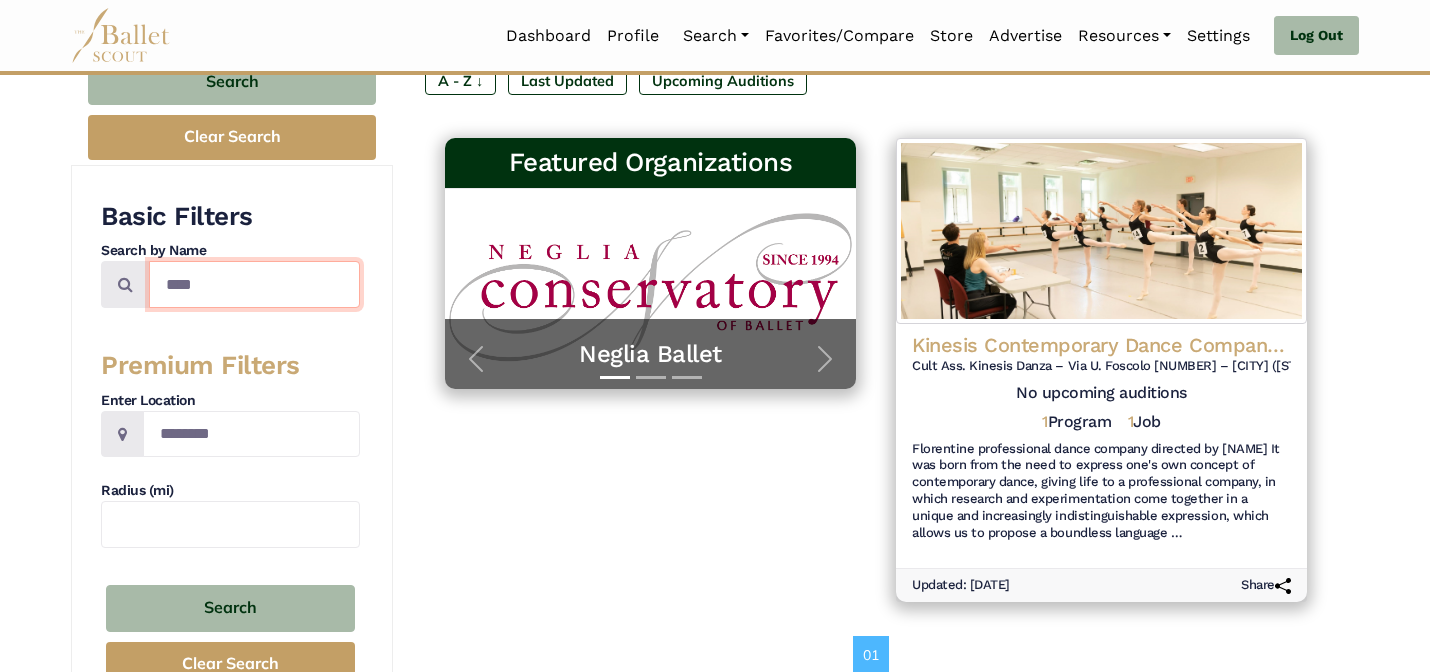 type on "****" 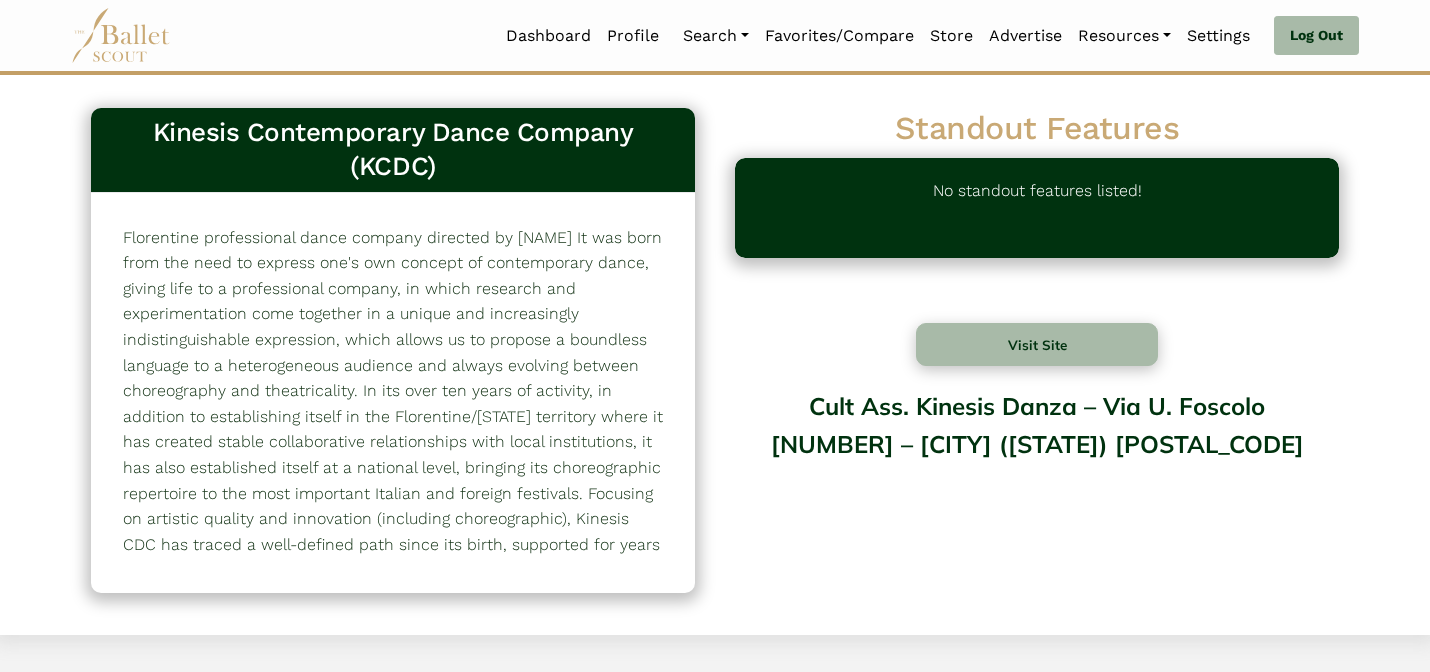 scroll, scrollTop: 0, scrollLeft: 0, axis: both 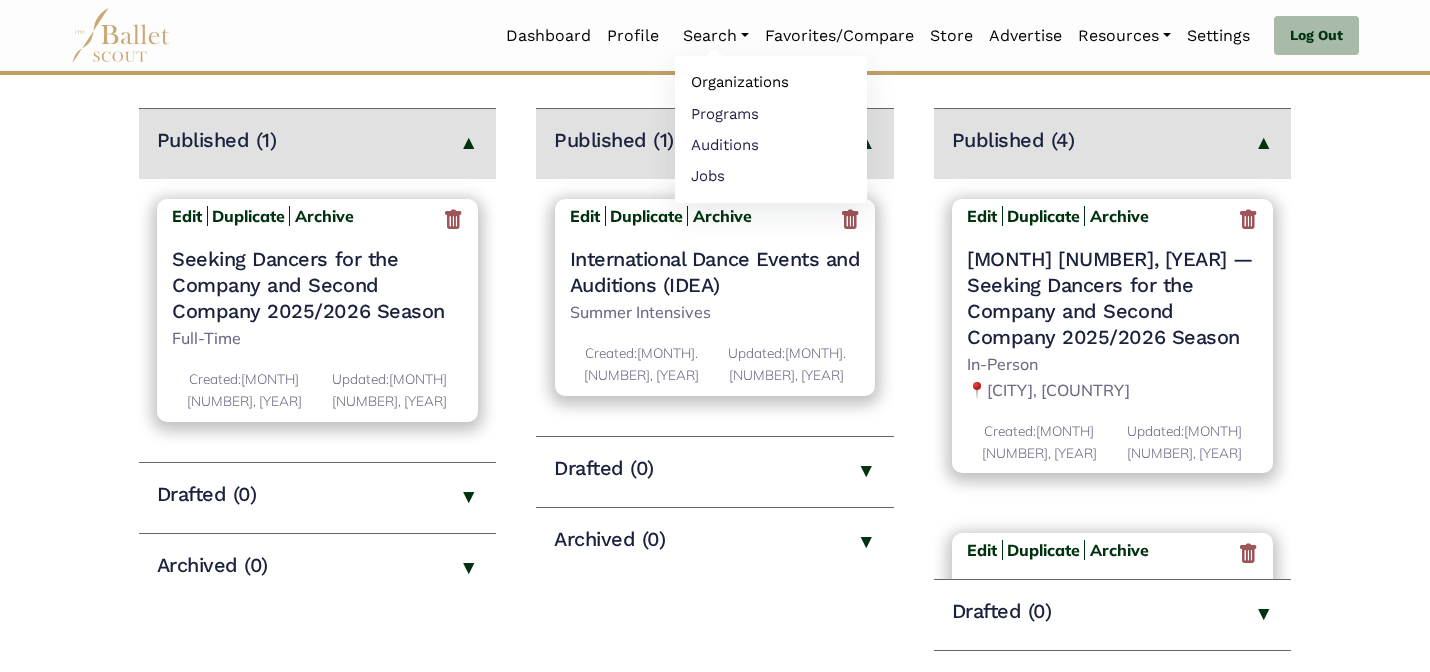 click on "Organizations" at bounding box center (771, 82) 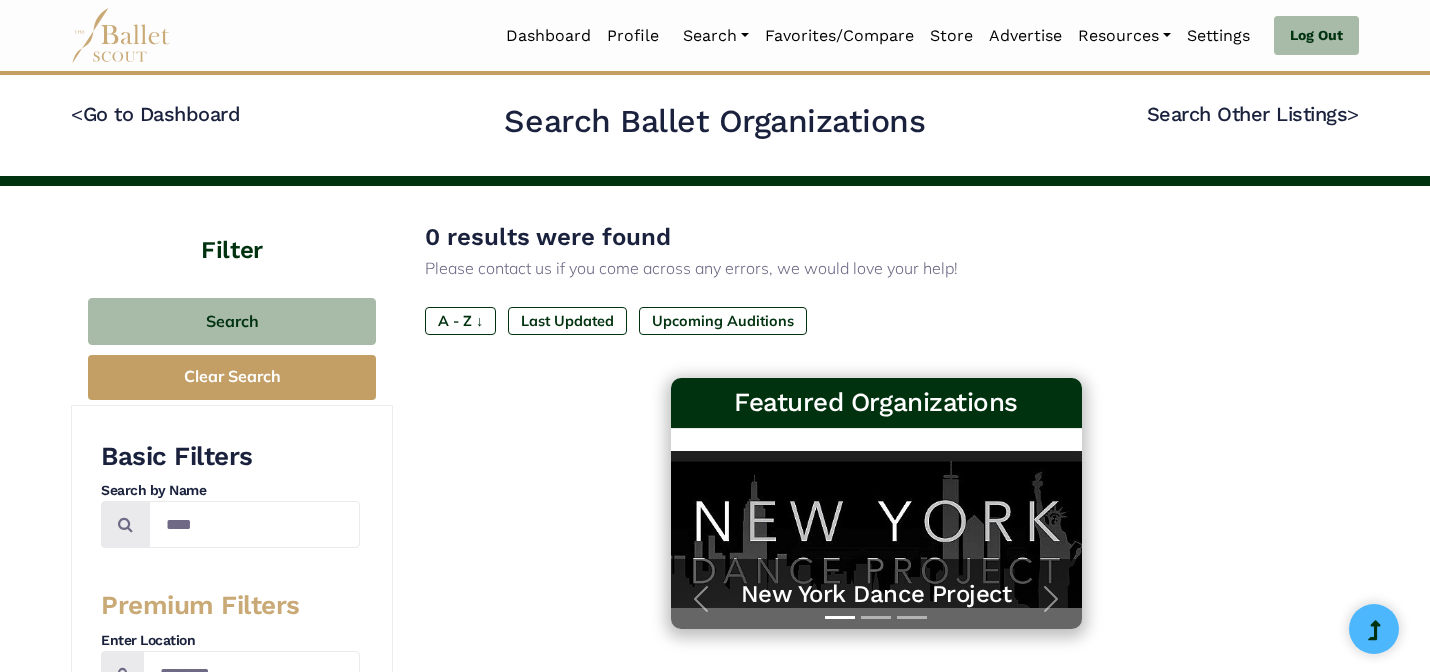 scroll, scrollTop: 0, scrollLeft: 0, axis: both 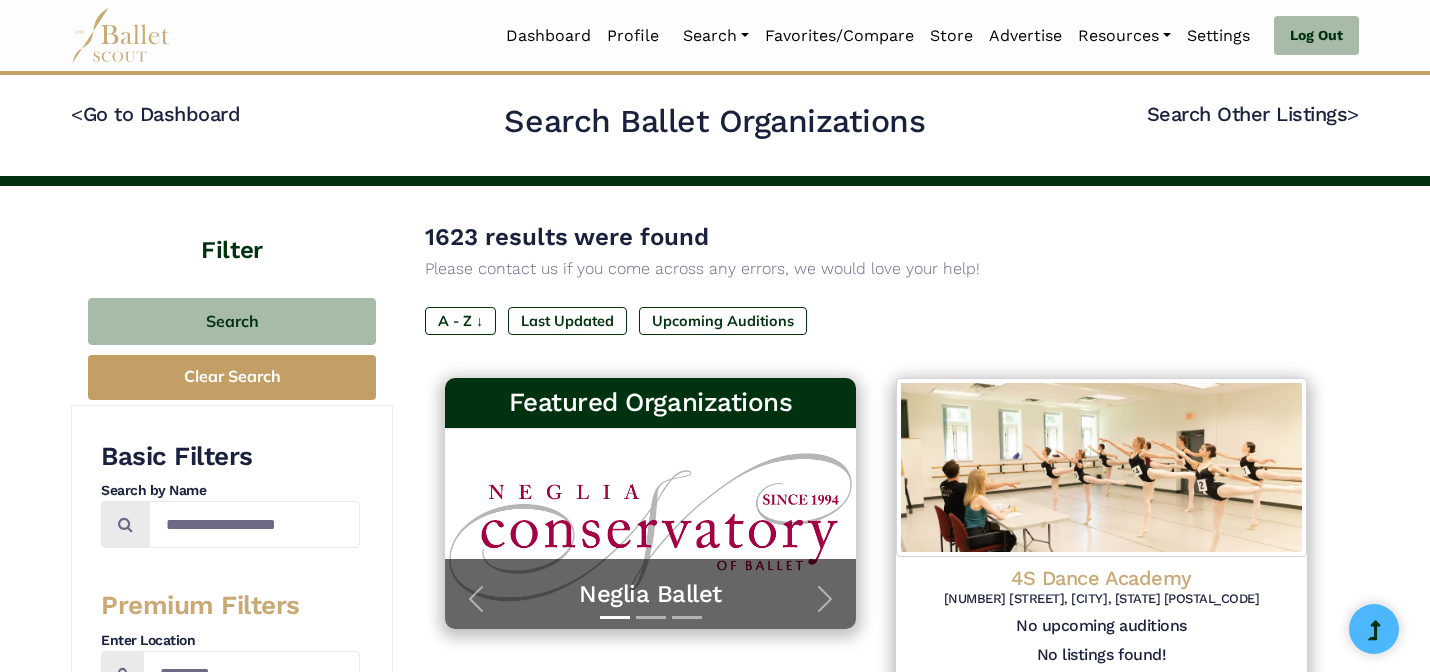 click on "Basic Filters
Search by Name
Premium Filters
Enter Location
Radius (mi)
Search
Clear Search" at bounding box center [230, 686] 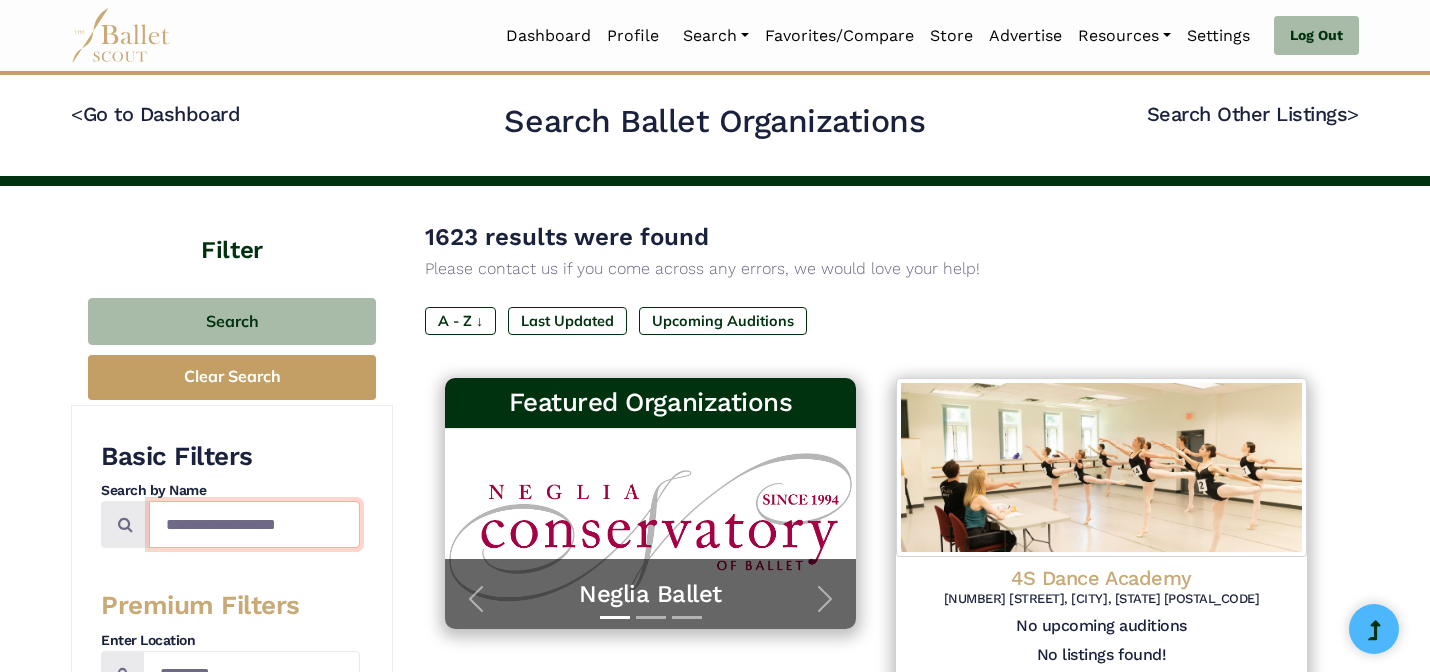 click at bounding box center [254, 524] 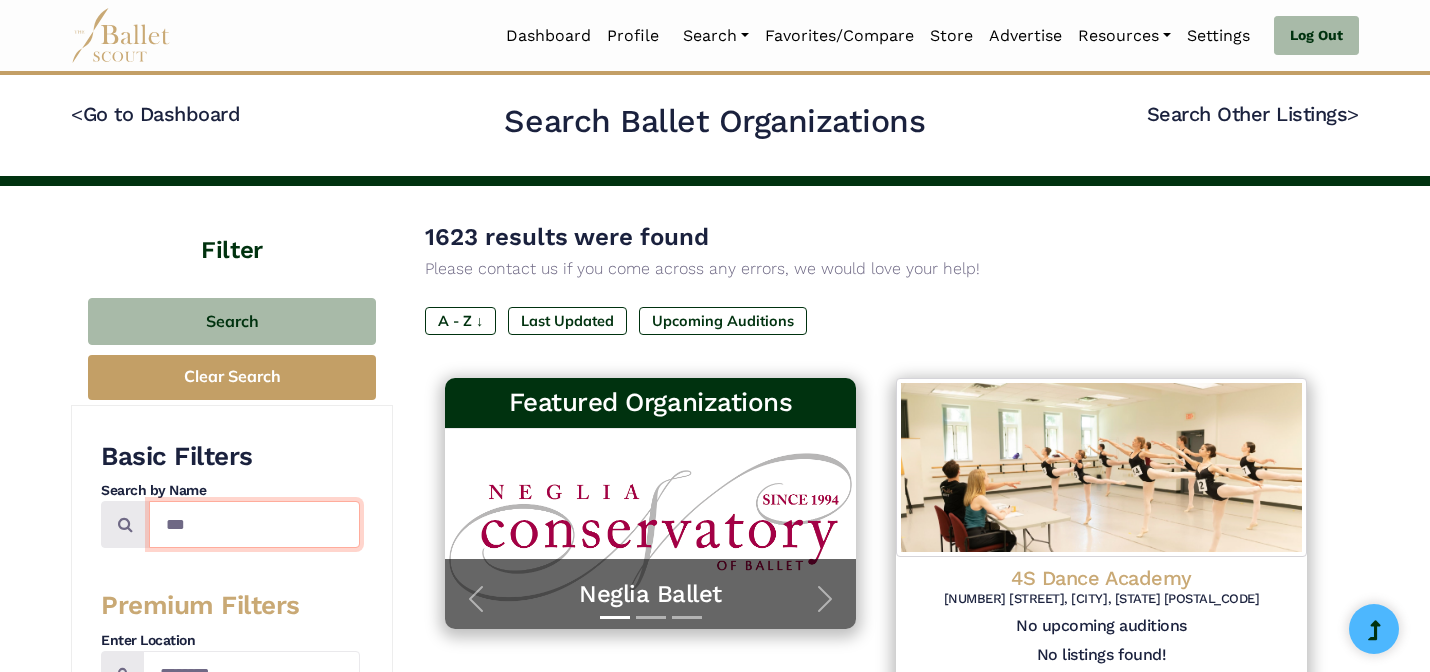 type on "***" 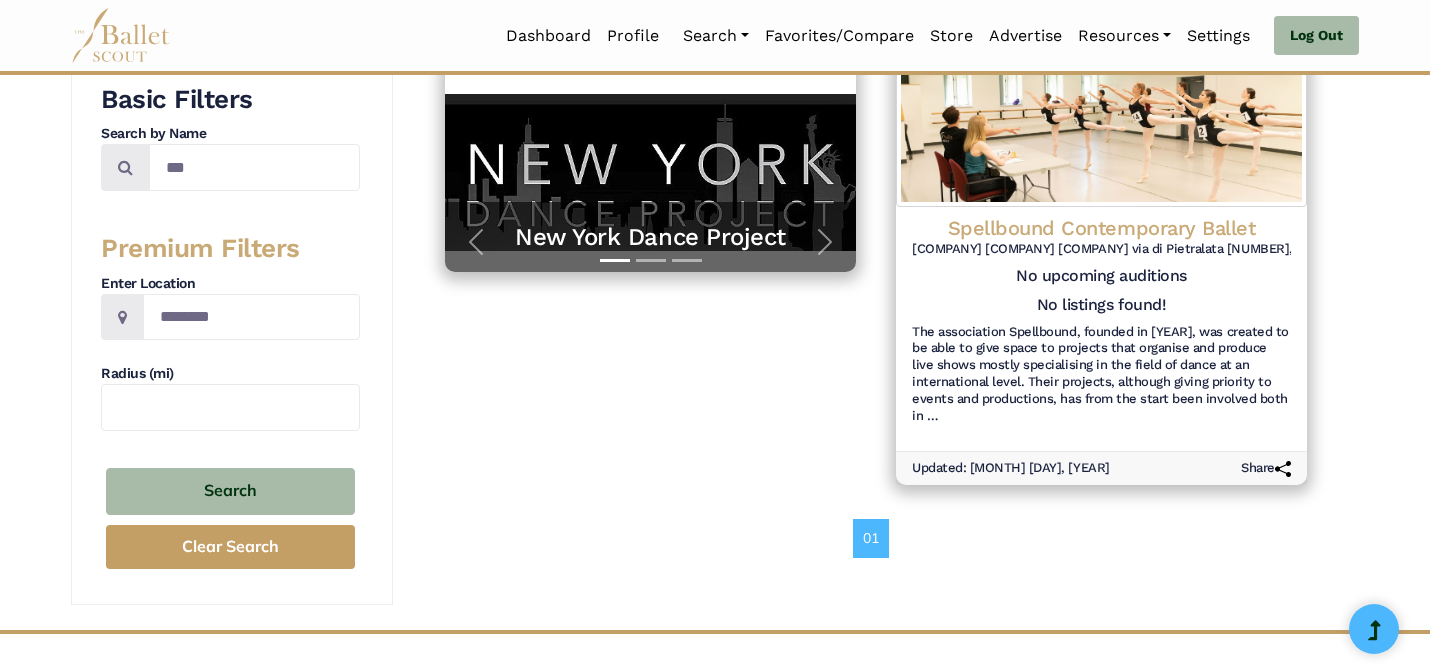 scroll, scrollTop: 356, scrollLeft: 0, axis: vertical 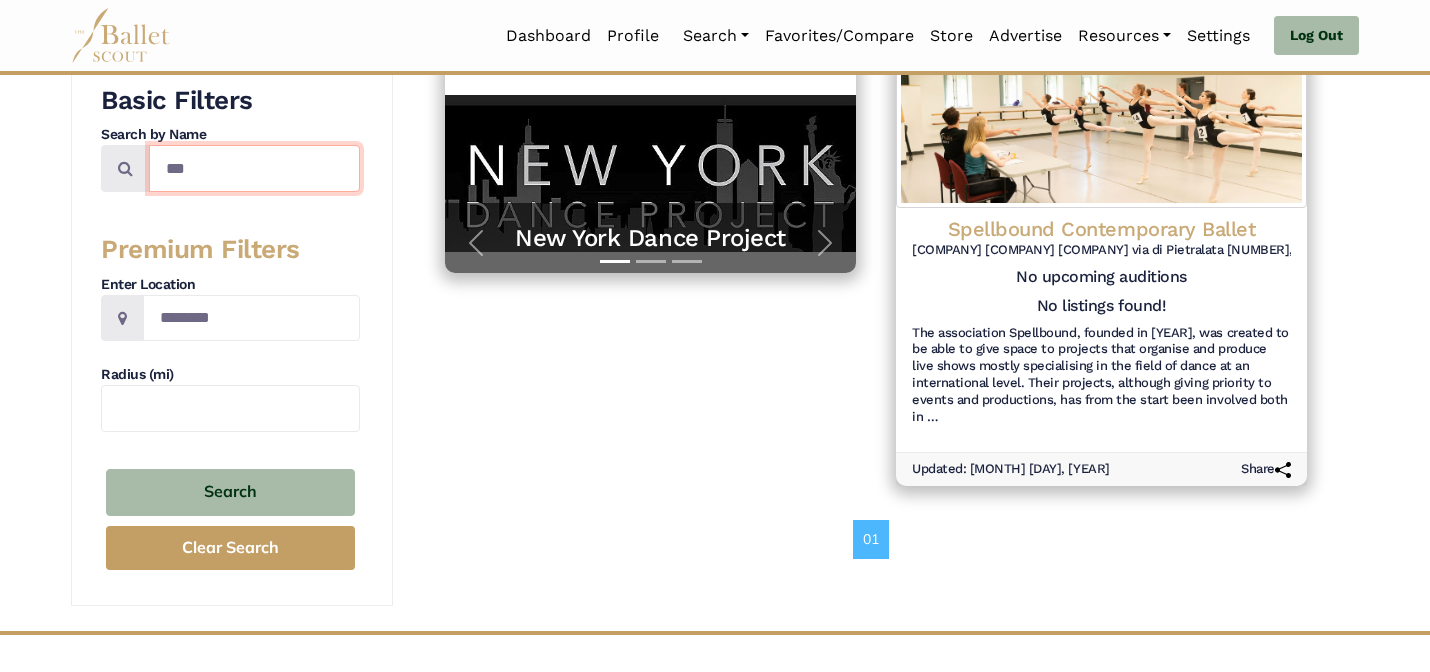 drag, startPoint x: 304, startPoint y: 183, endPoint x: 293, endPoint y: 160, distance: 25.495098 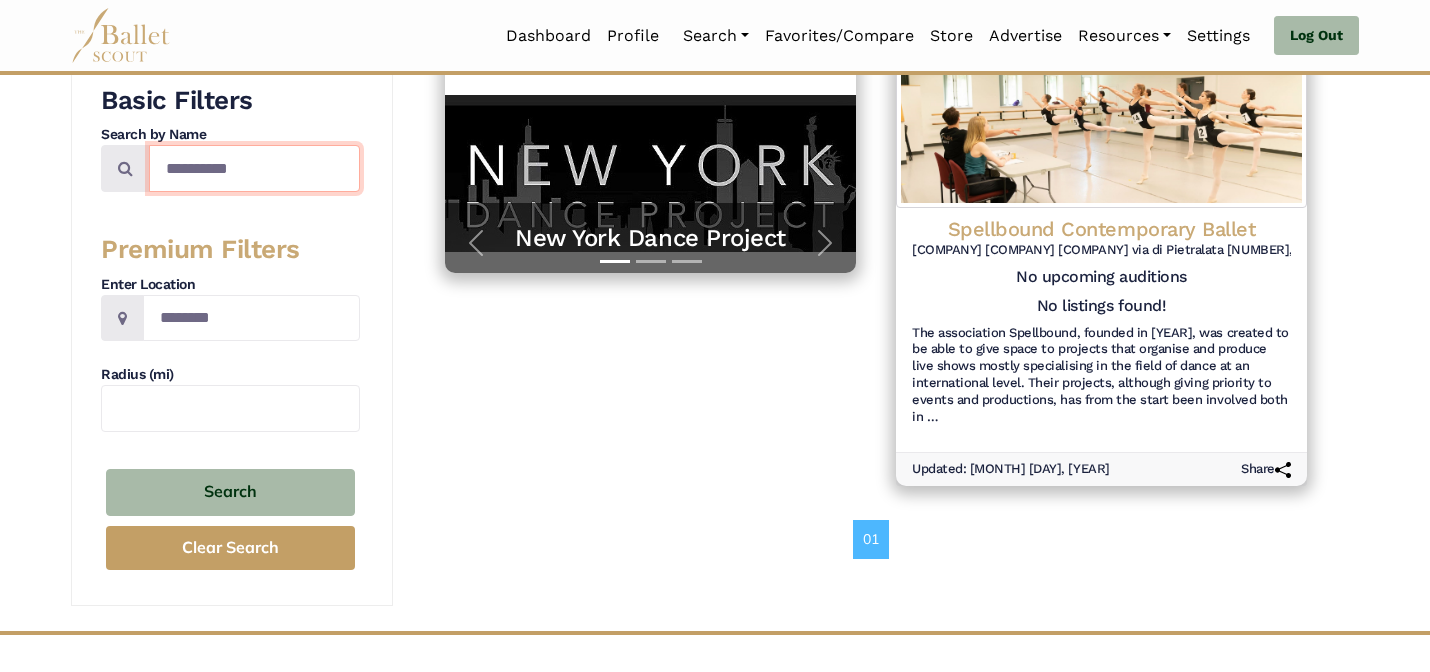 type on "**********" 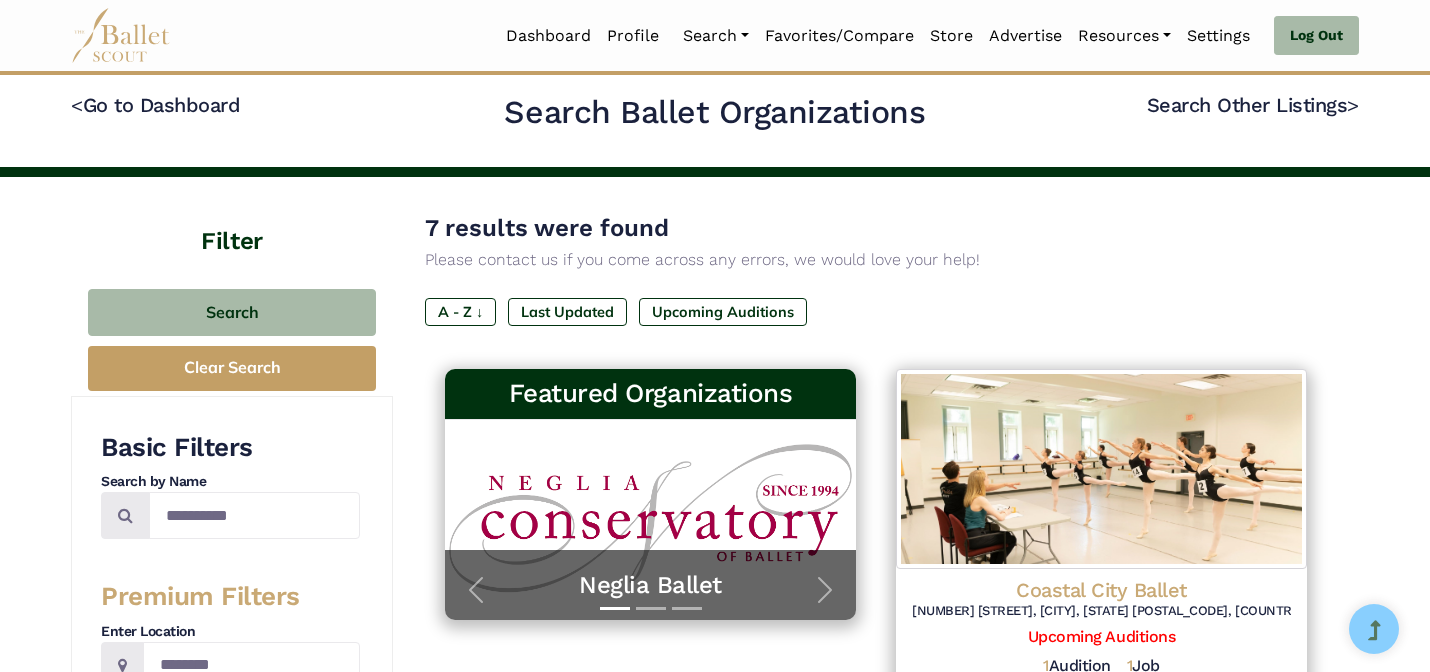 scroll, scrollTop: 0, scrollLeft: 0, axis: both 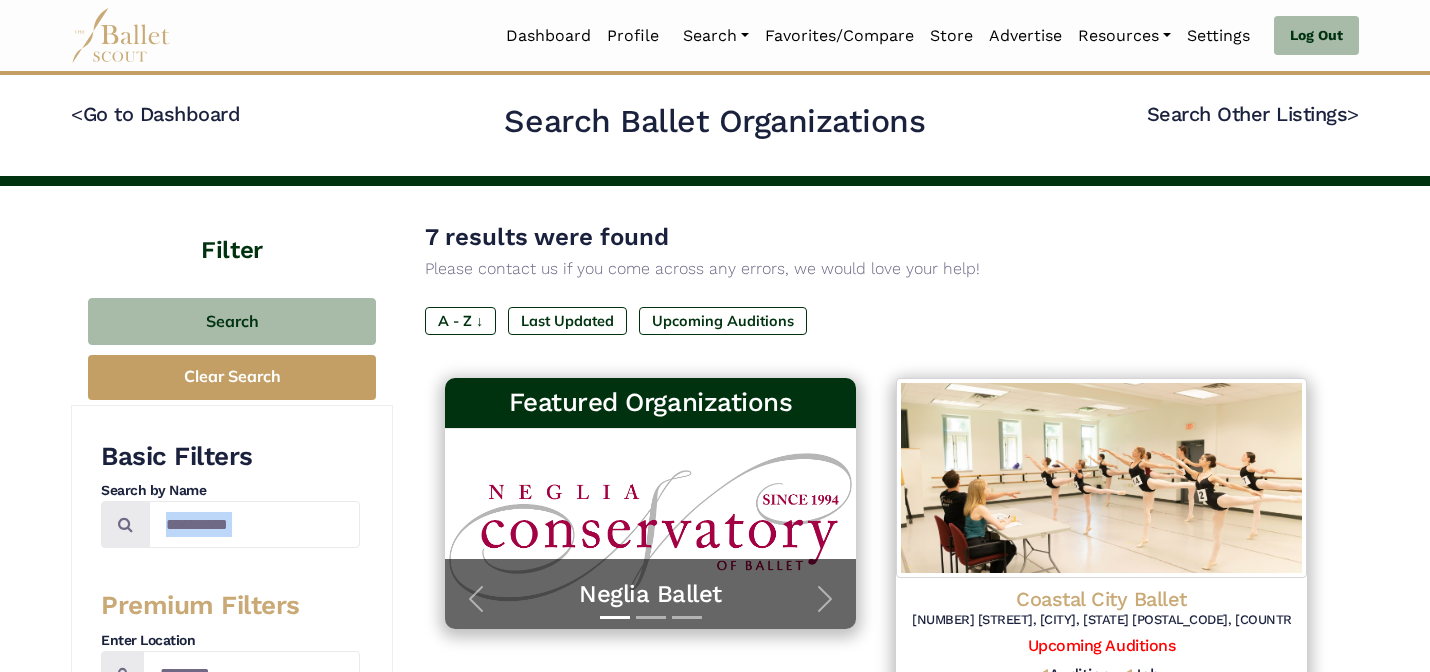 drag, startPoint x: 292, startPoint y: 492, endPoint x: 266, endPoint y: 567, distance: 79.37884 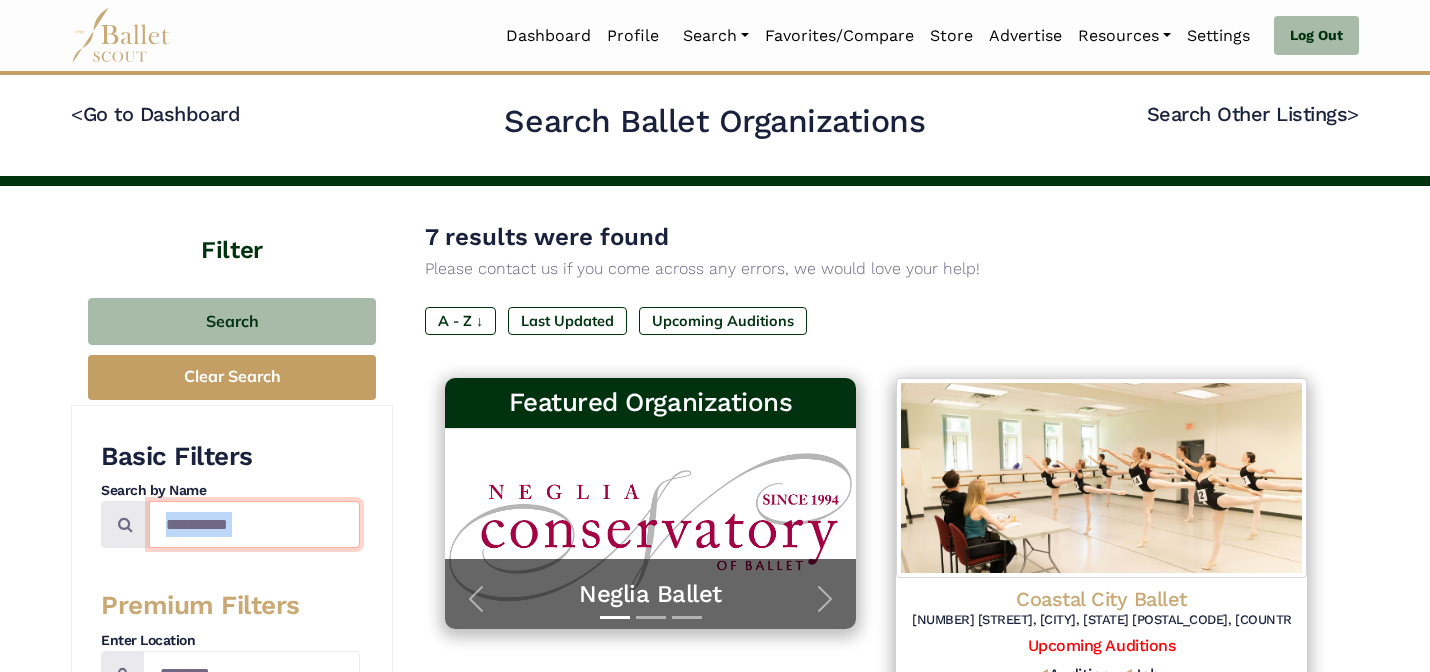 click on "**********" at bounding box center (254, 524) 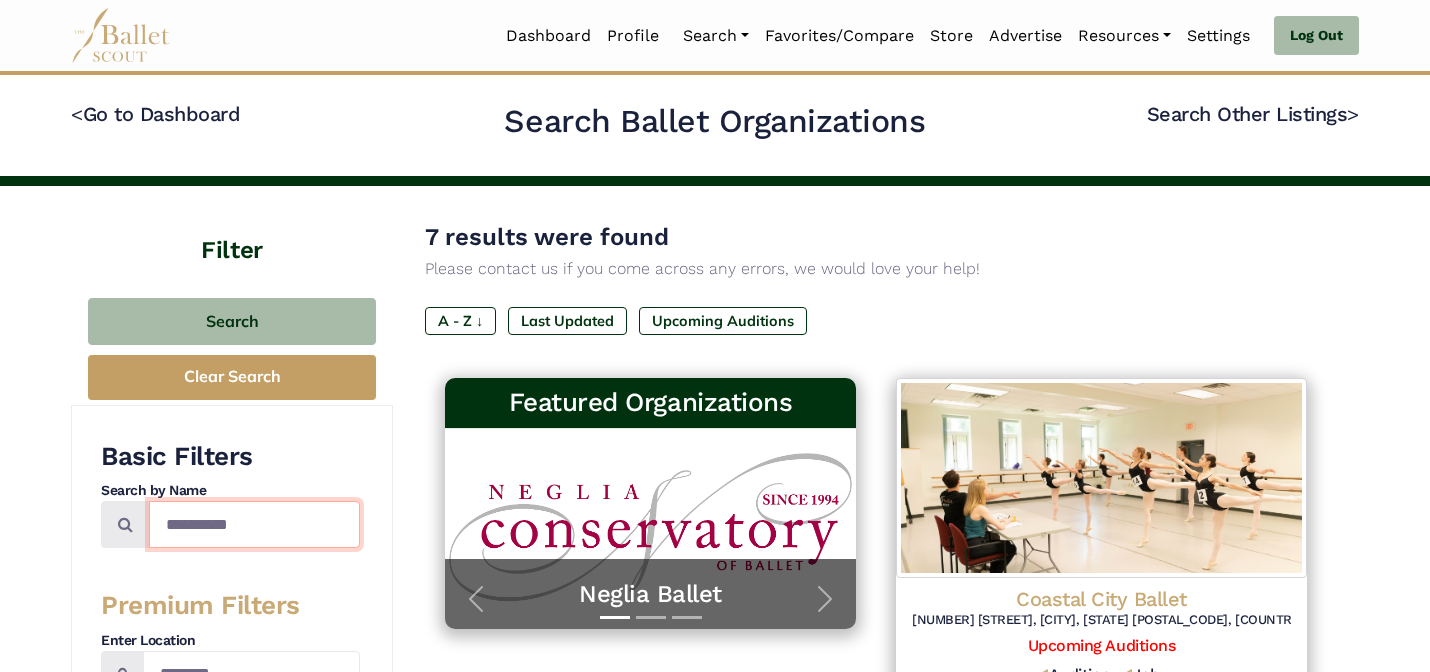 drag, startPoint x: 258, startPoint y: 520, endPoint x: 181, endPoint y: 444, distance: 108.18965 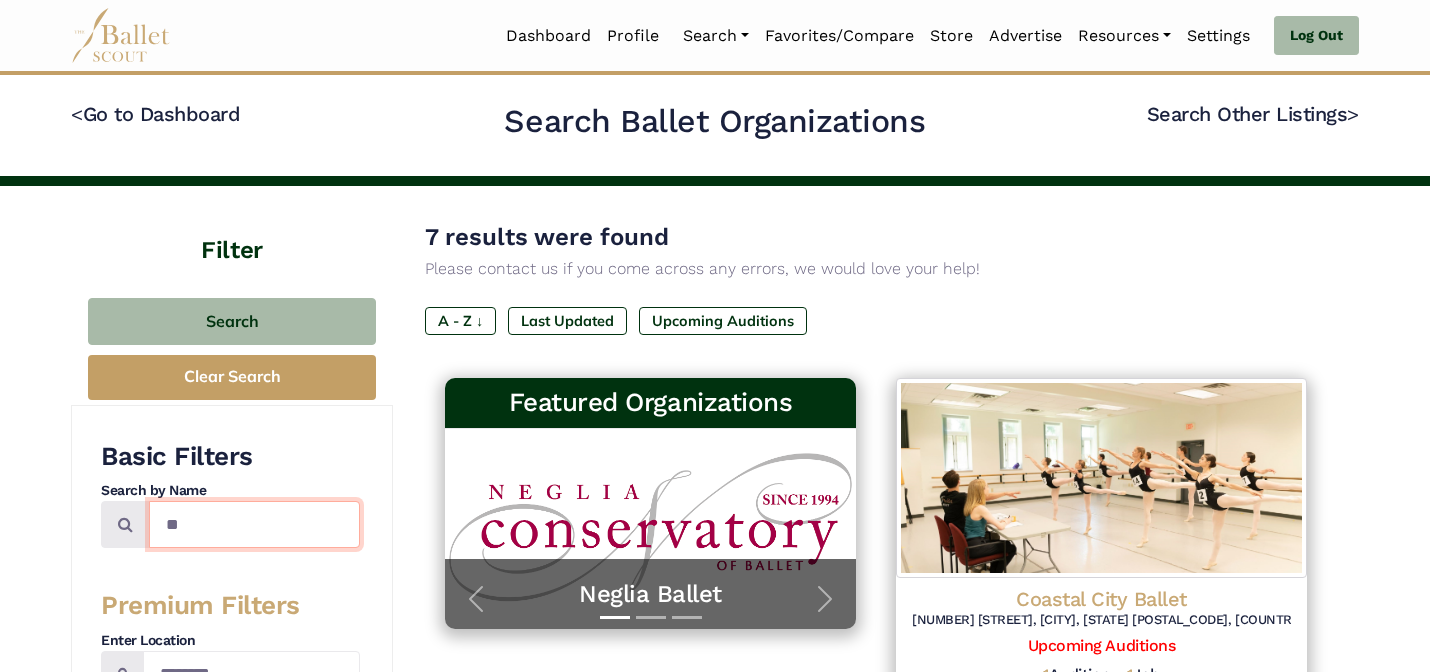 type on "*" 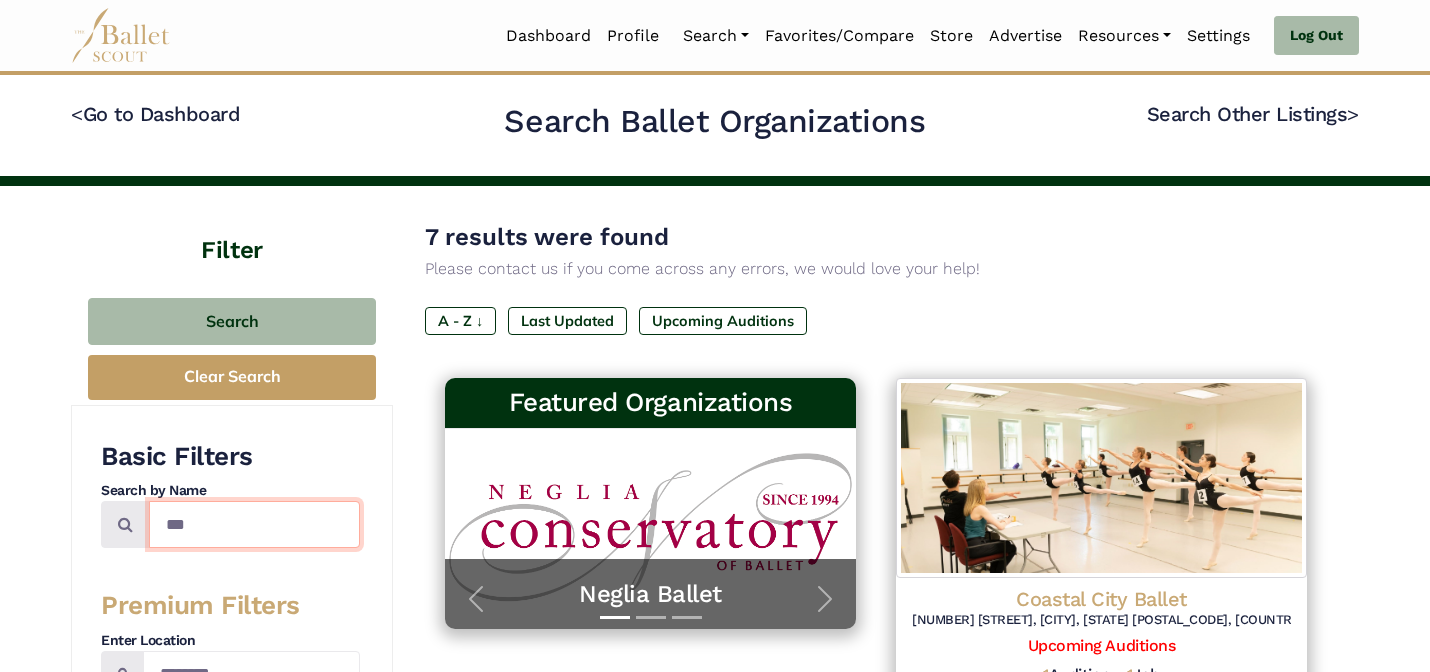 type on "***" 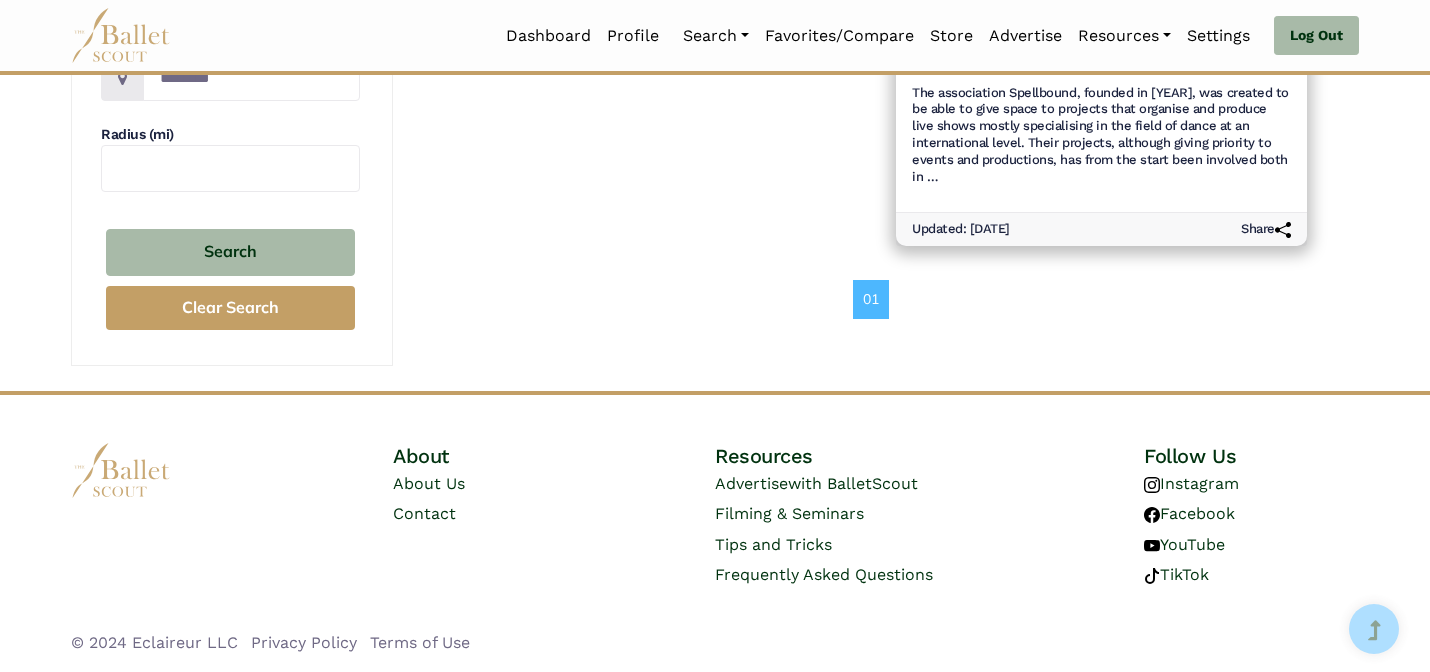 scroll, scrollTop: 0, scrollLeft: 0, axis: both 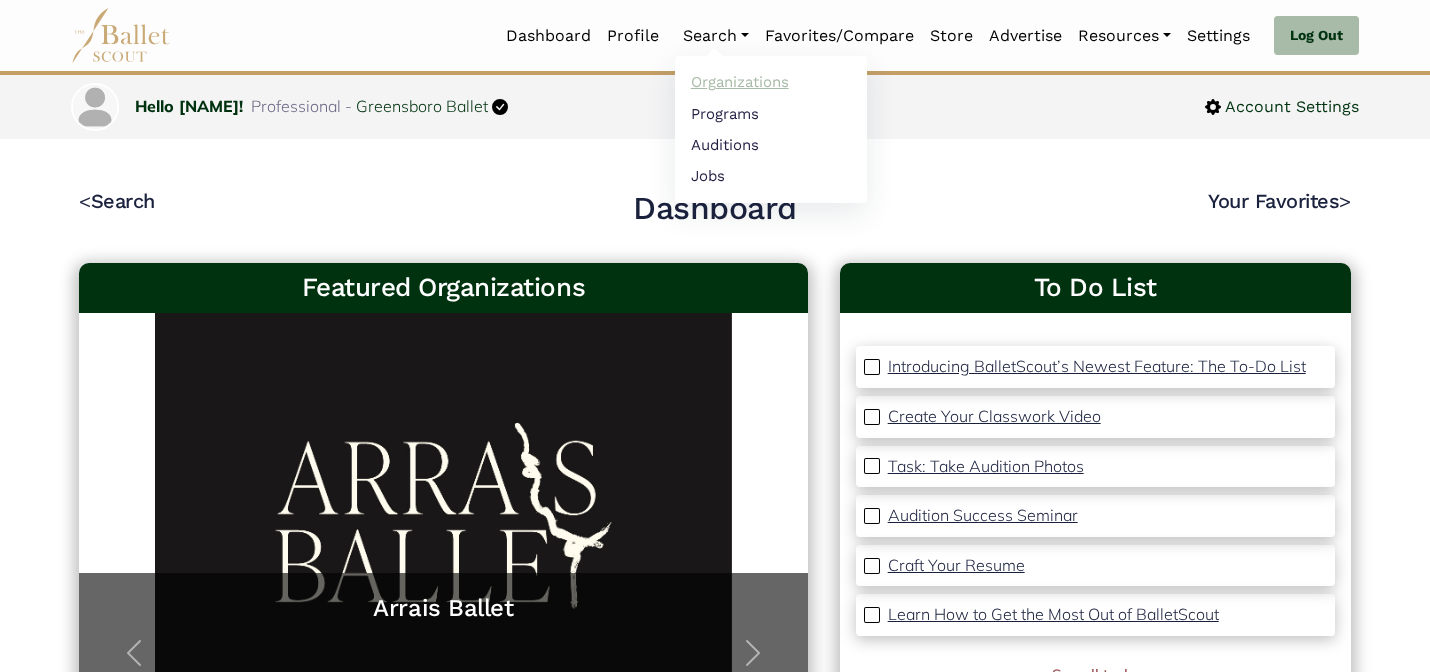 click on "Organizations" at bounding box center (771, 82) 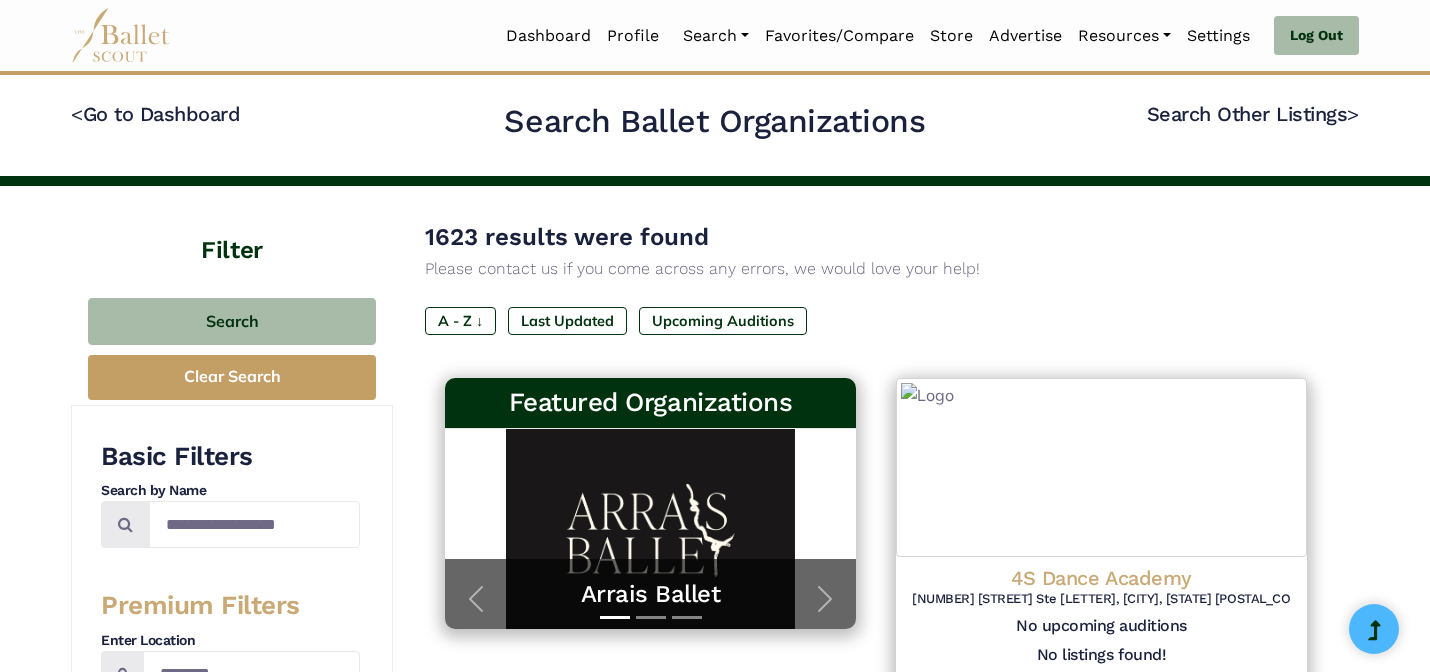 scroll, scrollTop: 0, scrollLeft: 0, axis: both 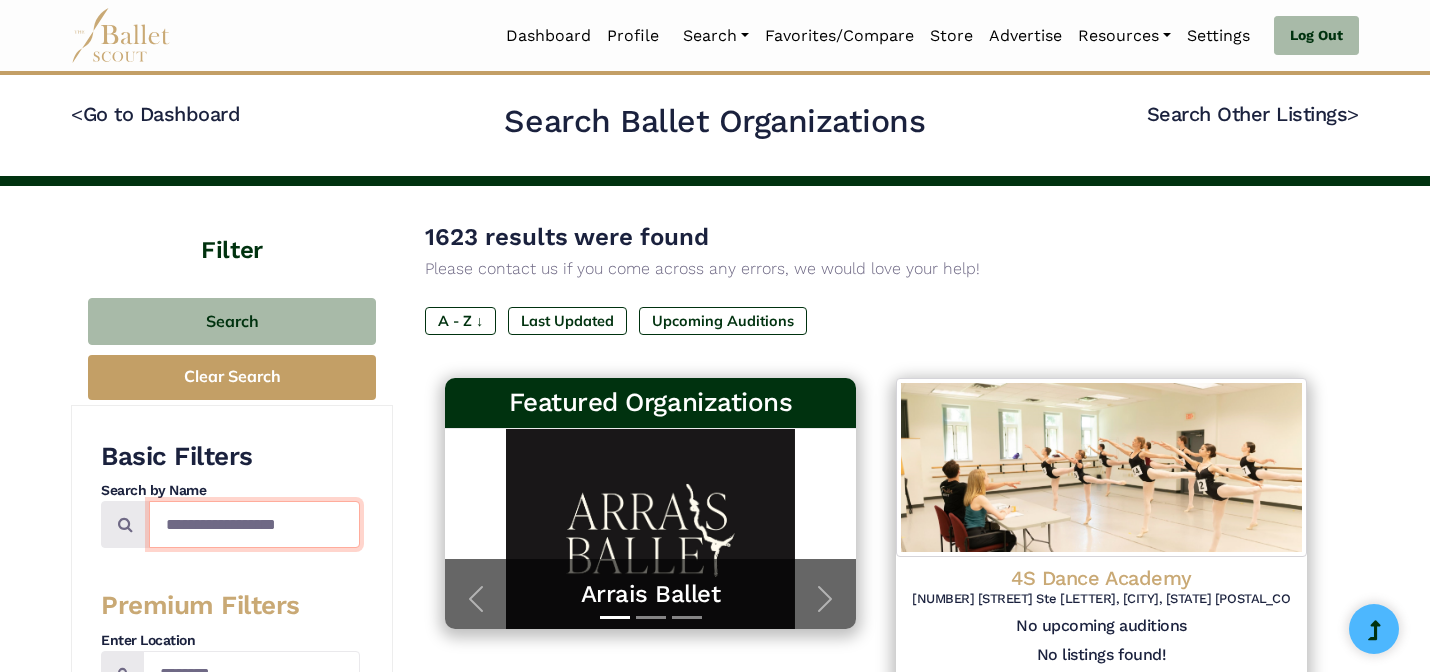 click at bounding box center (254, 524) 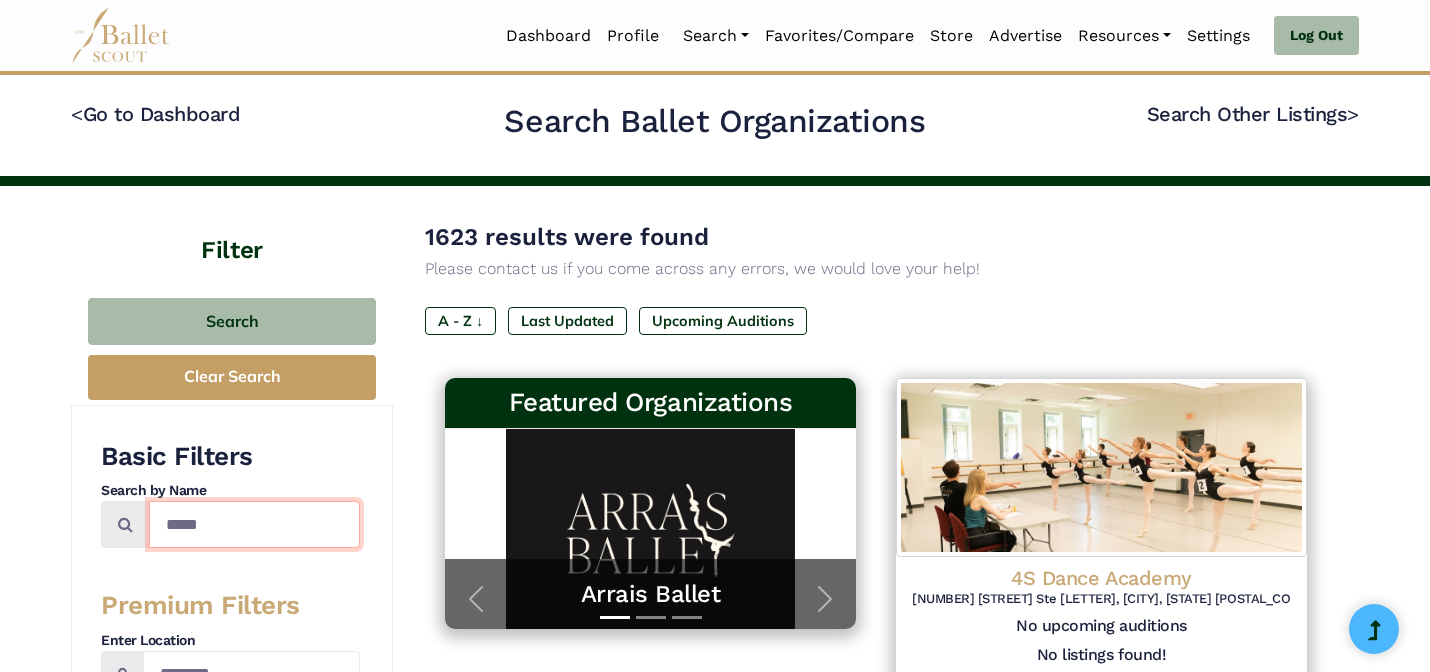 type on "*****" 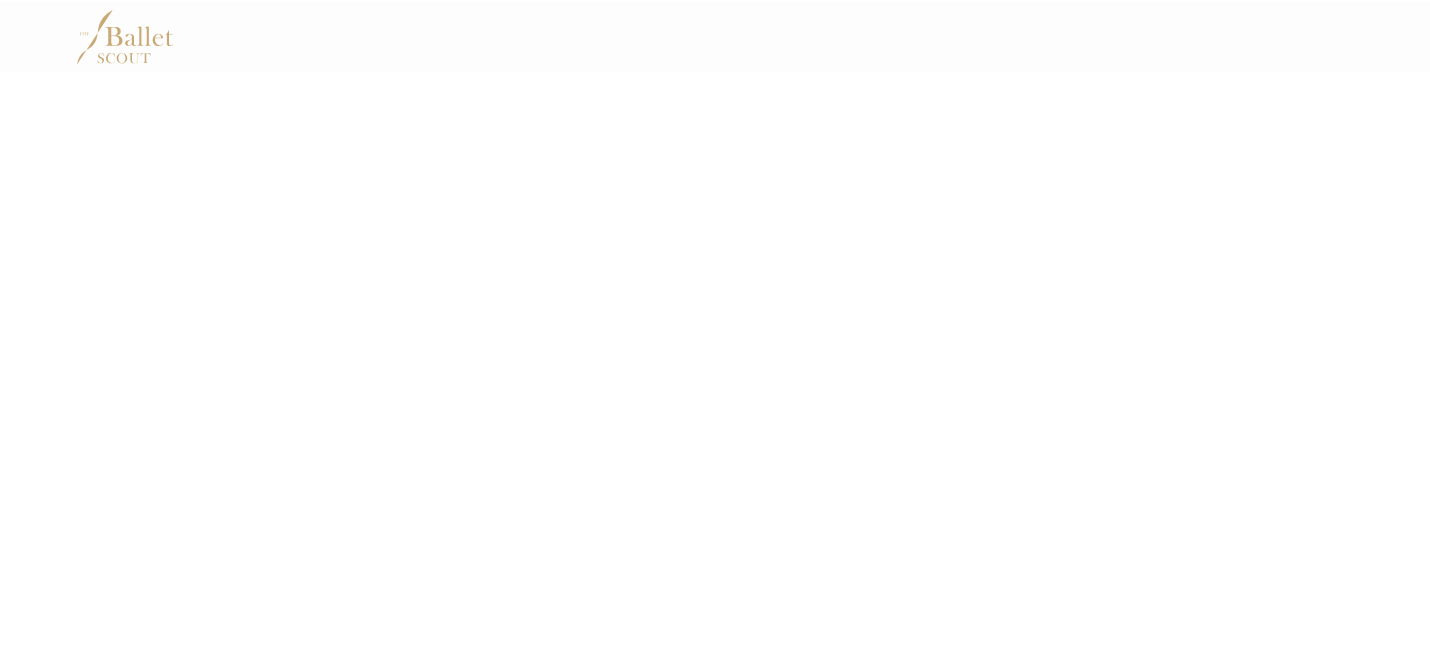 scroll, scrollTop: 0, scrollLeft: 0, axis: both 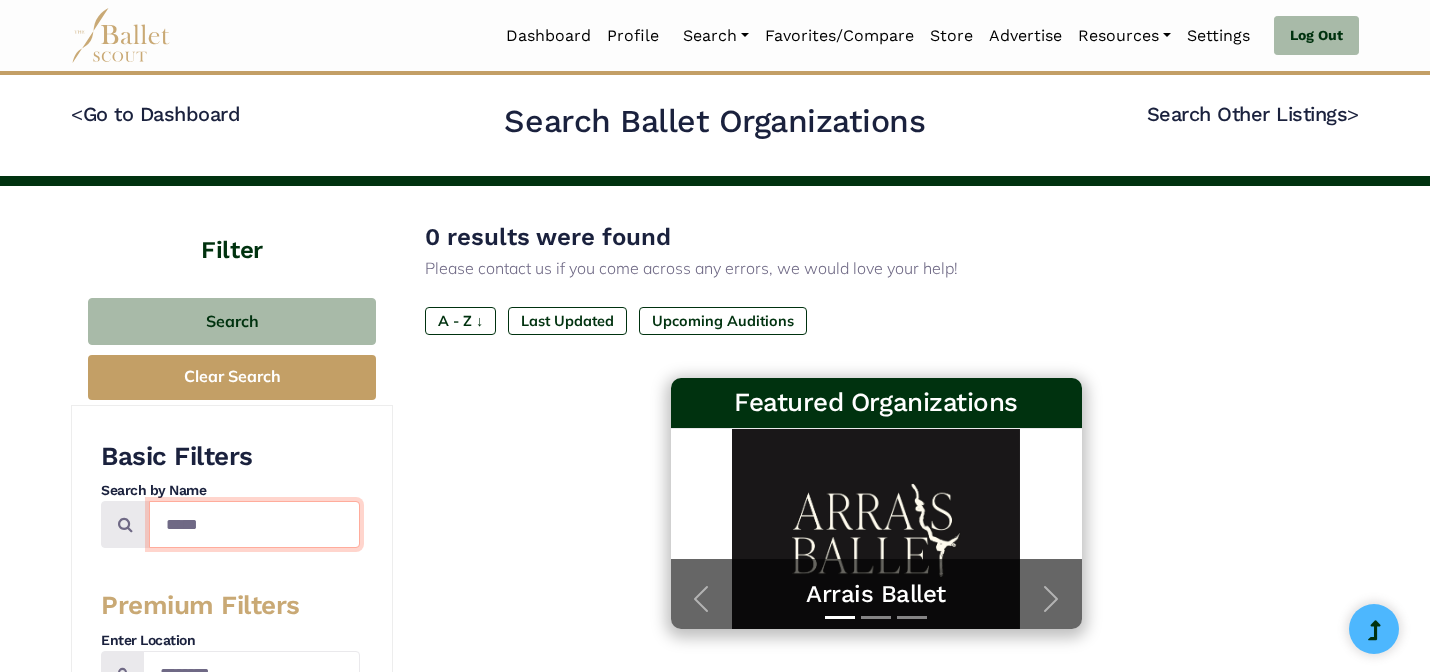 drag, startPoint x: 273, startPoint y: 523, endPoint x: 274, endPoint y: 450, distance: 73.00685 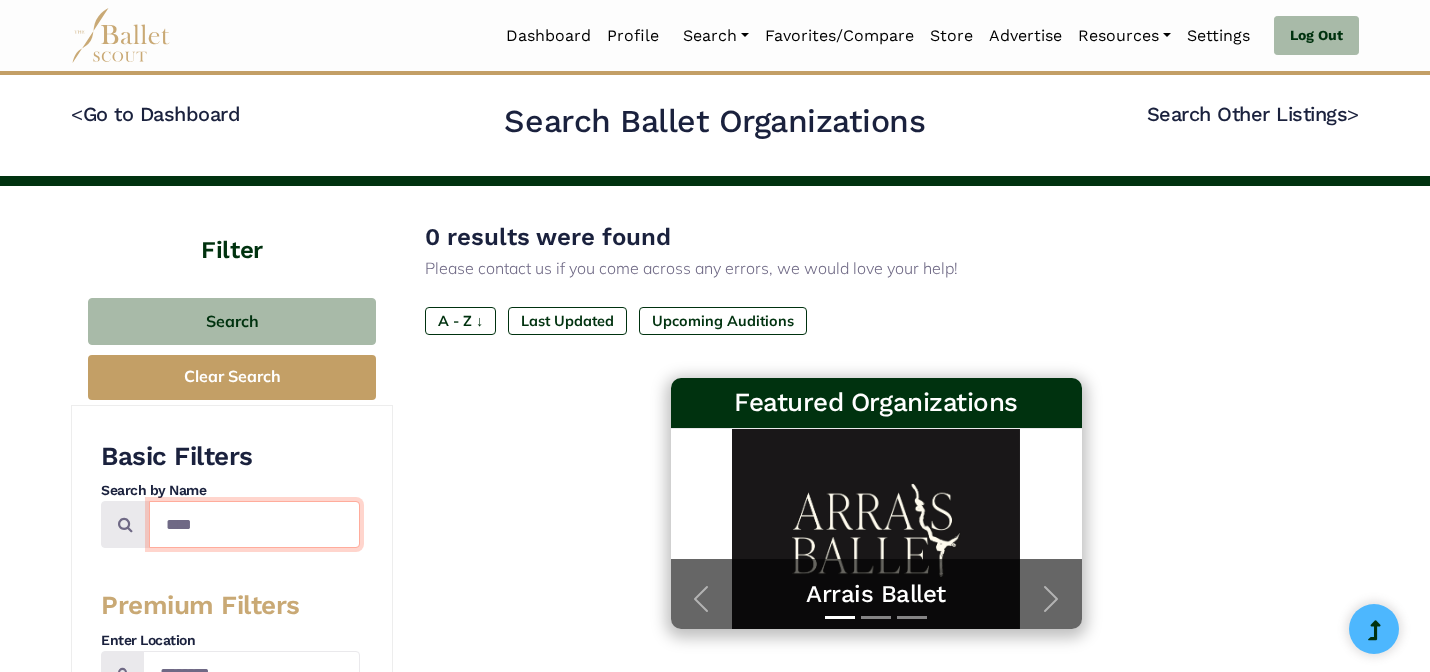 type on "****" 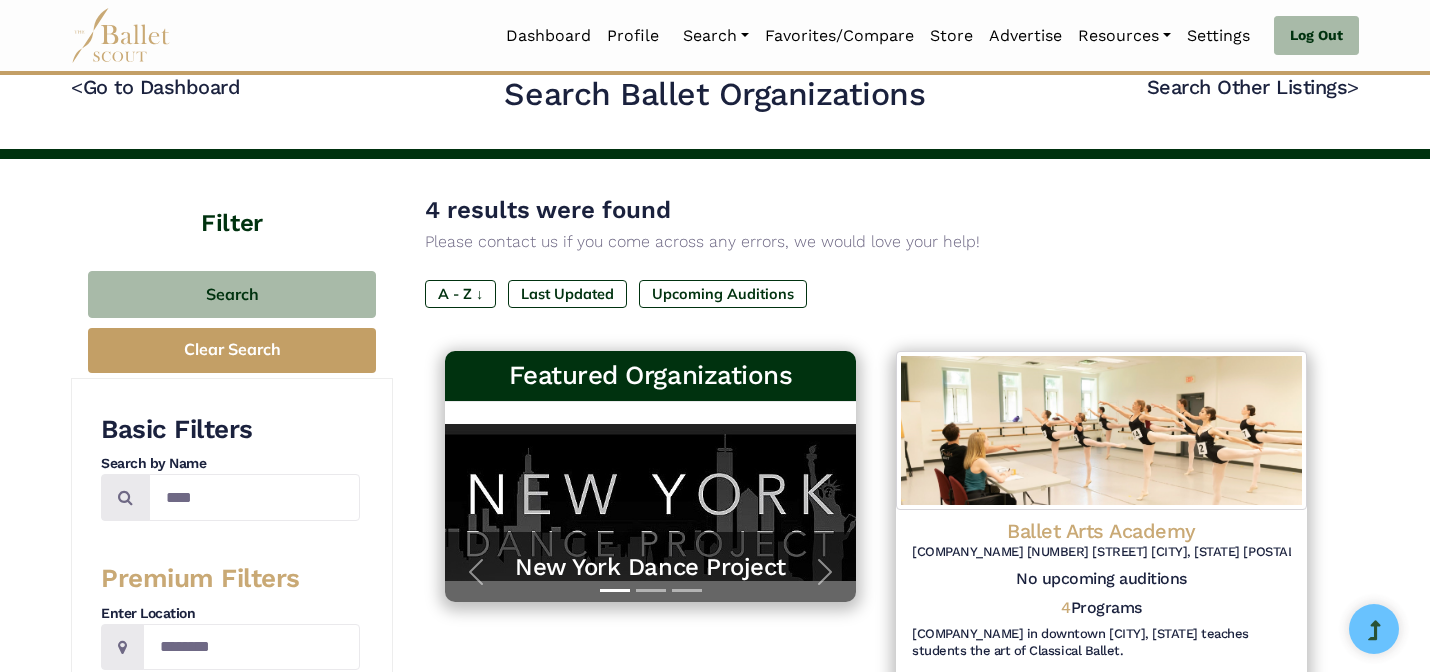 scroll, scrollTop: 0, scrollLeft: 0, axis: both 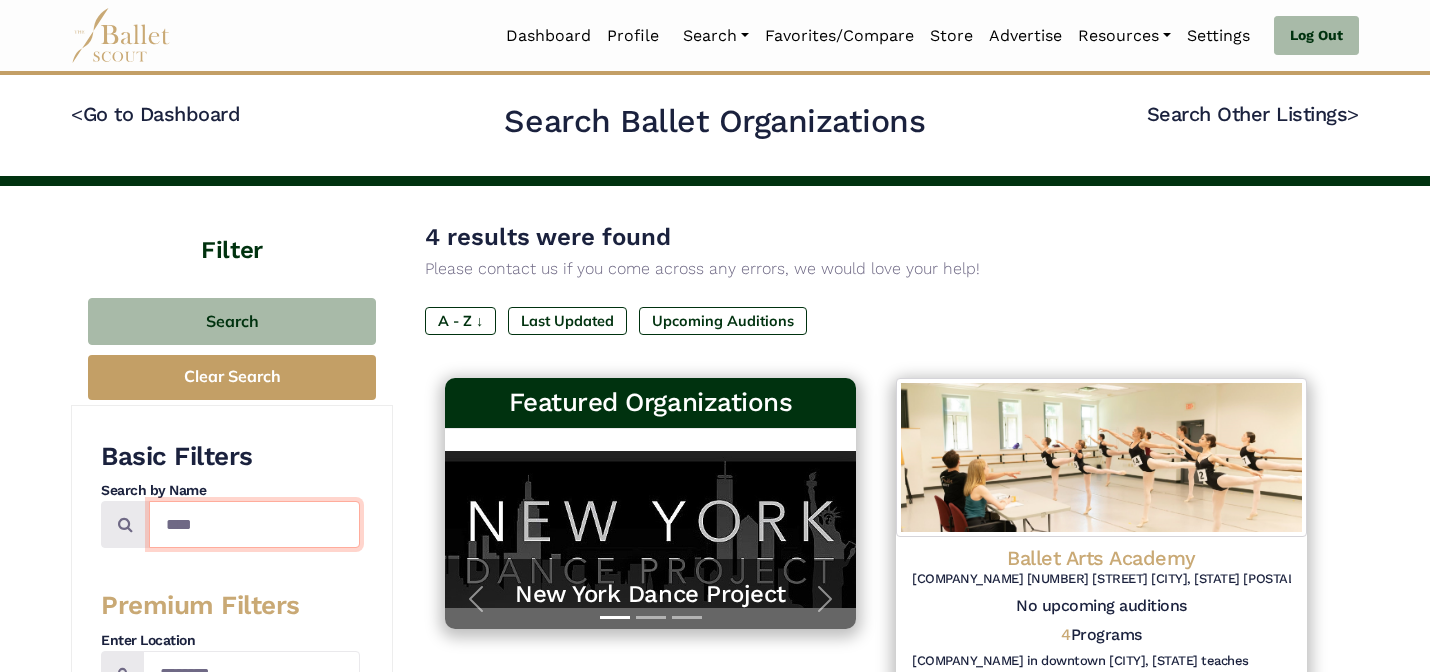 drag, startPoint x: 260, startPoint y: 528, endPoint x: 229, endPoint y: 495, distance: 45.276924 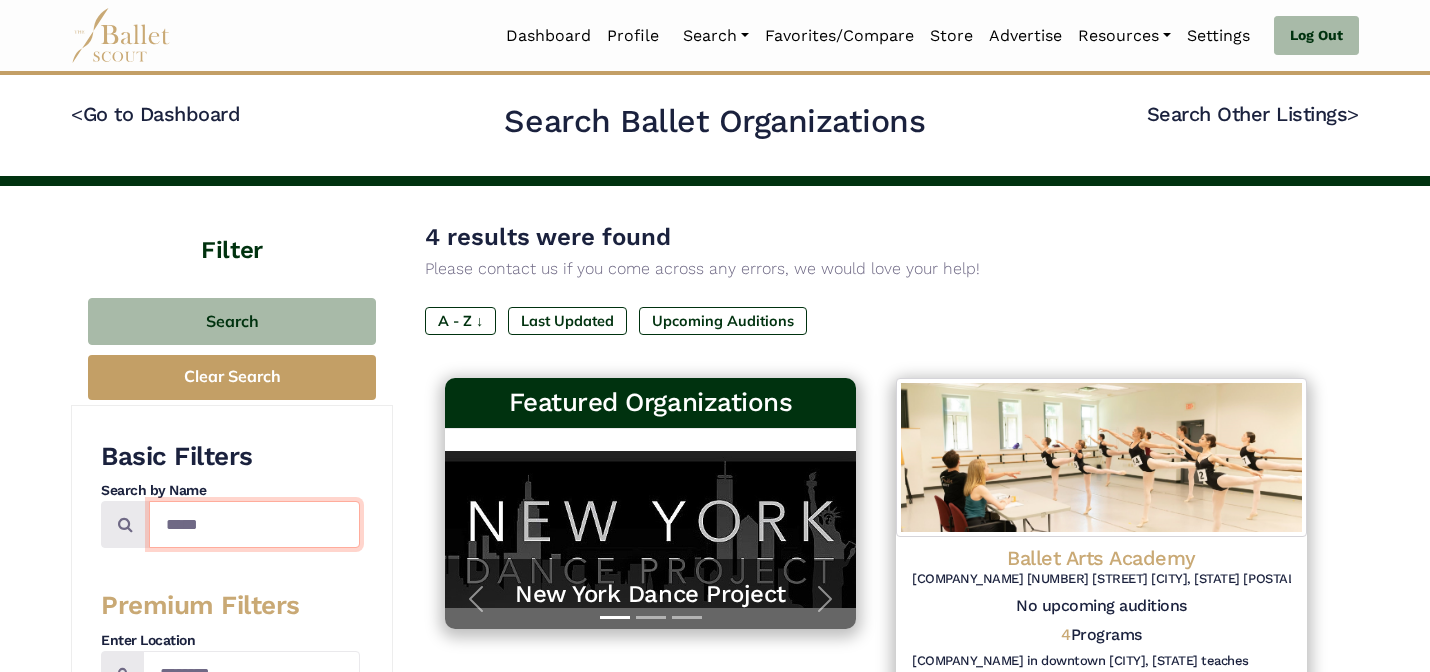 type on "*****" 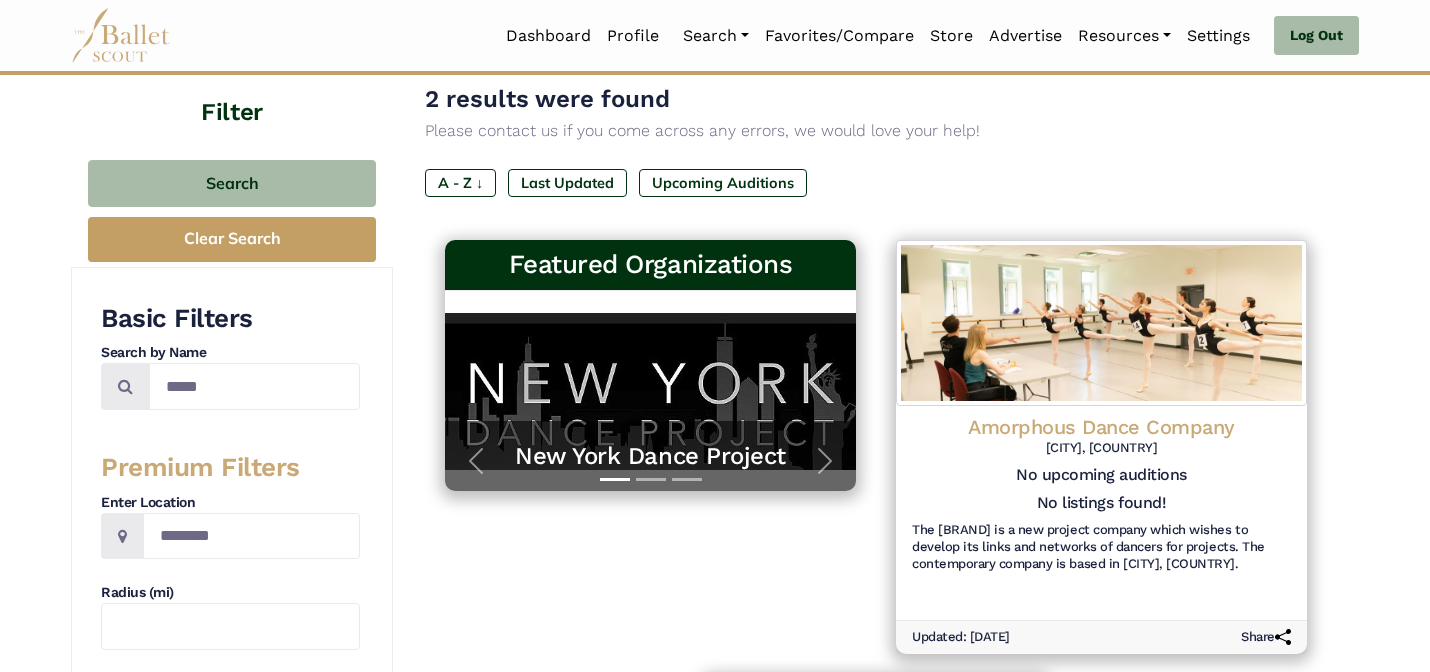 scroll, scrollTop: 160, scrollLeft: 0, axis: vertical 